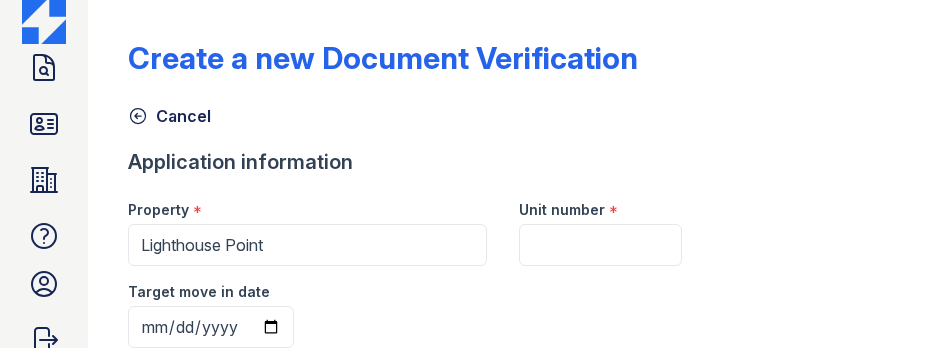 scroll, scrollTop: 0, scrollLeft: 0, axis: both 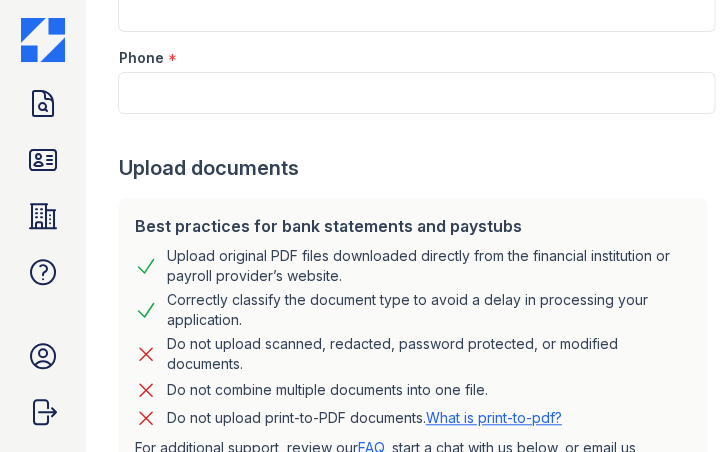 click on "For additional support, review our
FAQ ,
start a chat with us below, or email us at
[EMAIL]" at bounding box center [412, 346] 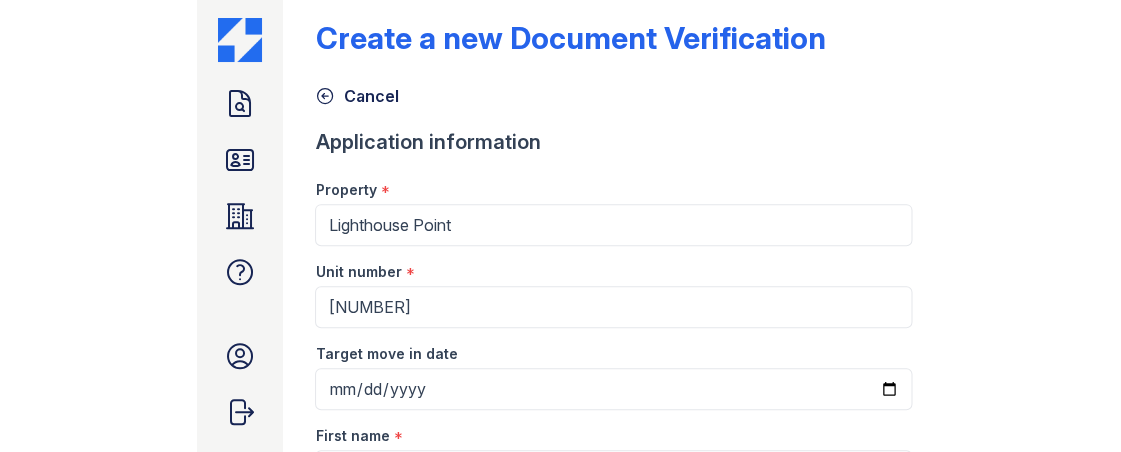 scroll, scrollTop: 0, scrollLeft: 0, axis: both 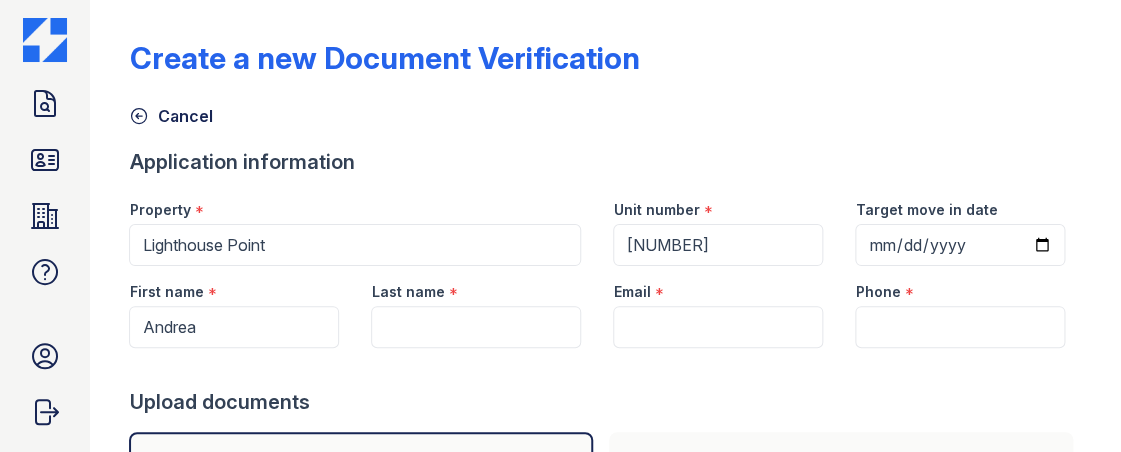click on "Create a new Document Verification" at bounding box center [384, 58] 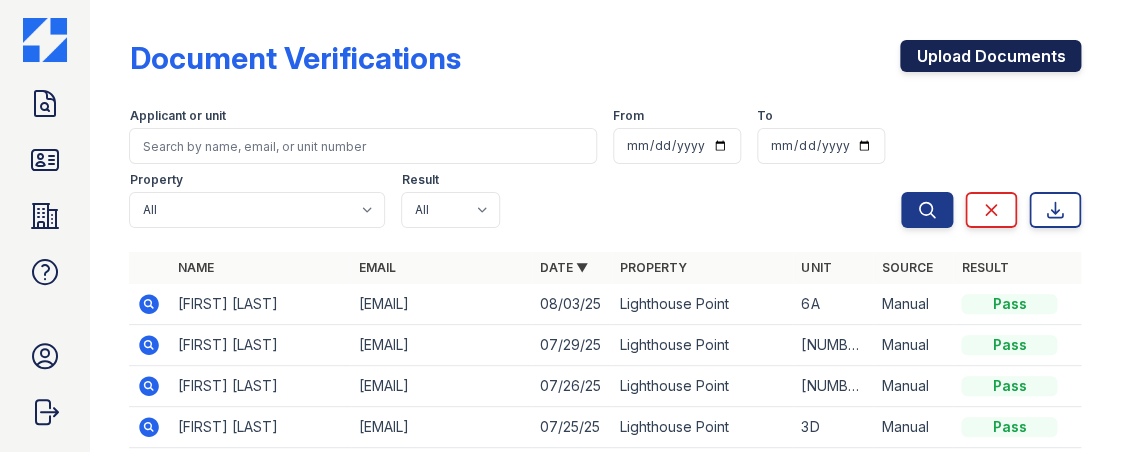 click on "Upload Documents" at bounding box center [990, 56] 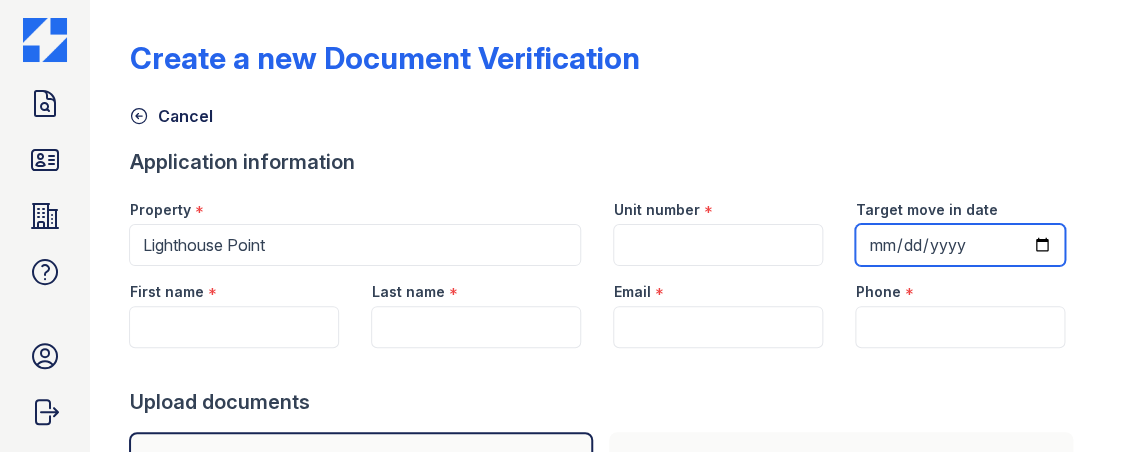 click on "Target move in date" at bounding box center (960, 245) 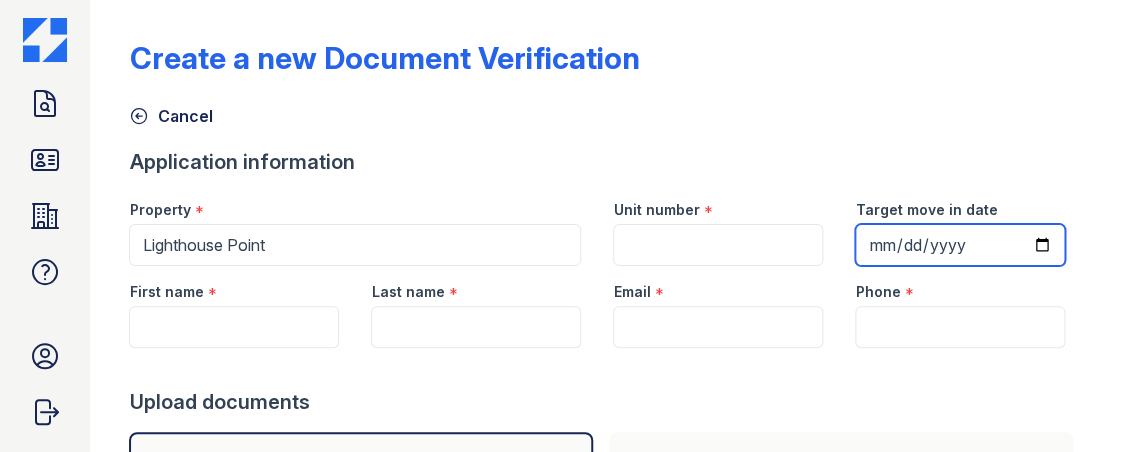 type on "2025-09-15" 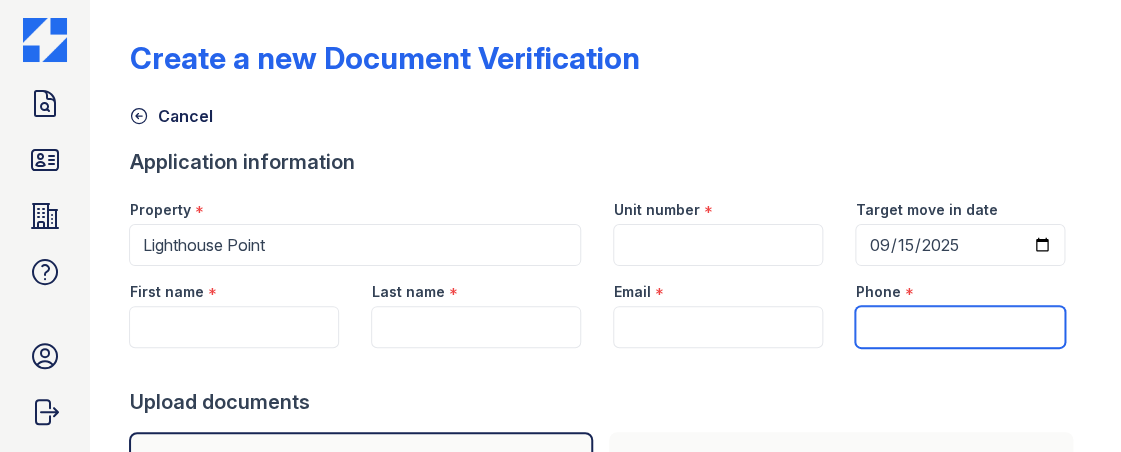 click on "Phone" at bounding box center [960, 327] 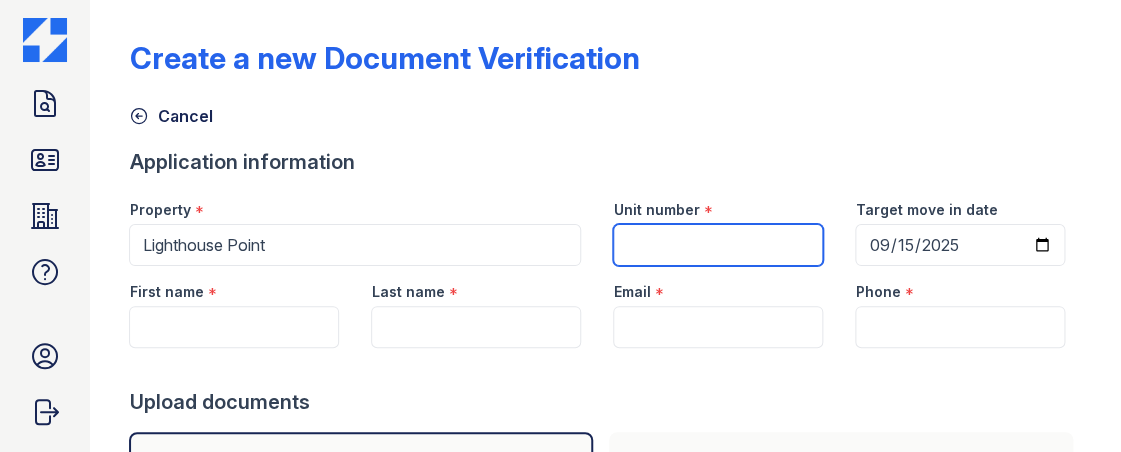 click on "Unit number" at bounding box center (718, 245) 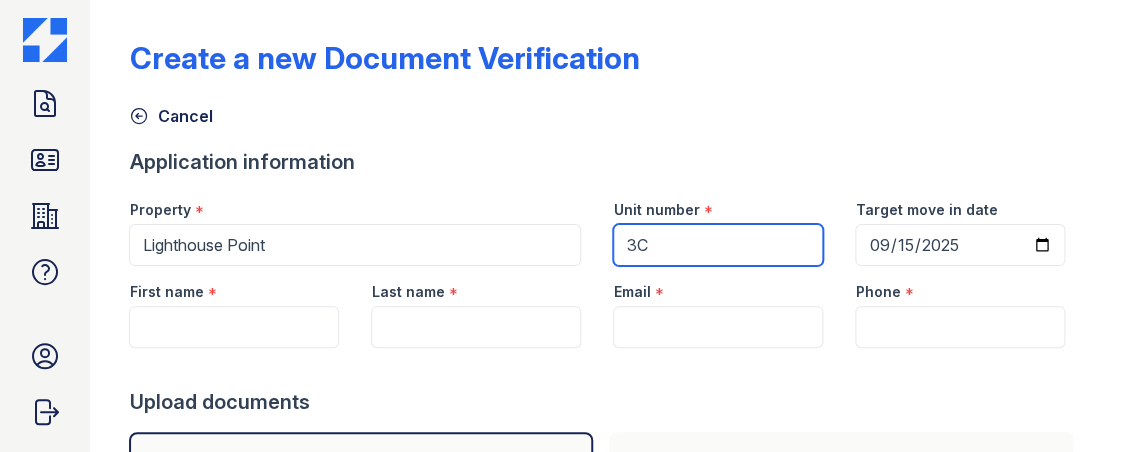 type on "3C" 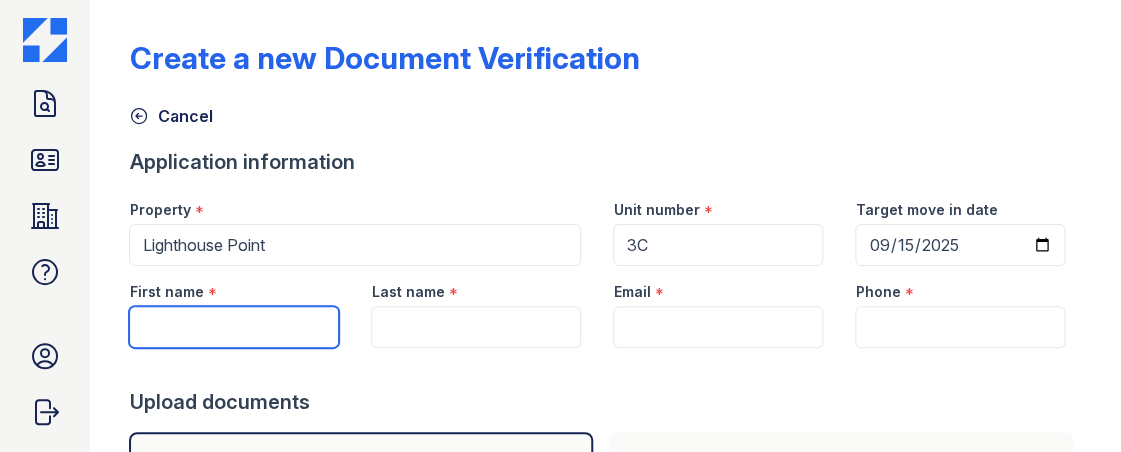 click on "First name" at bounding box center [234, 327] 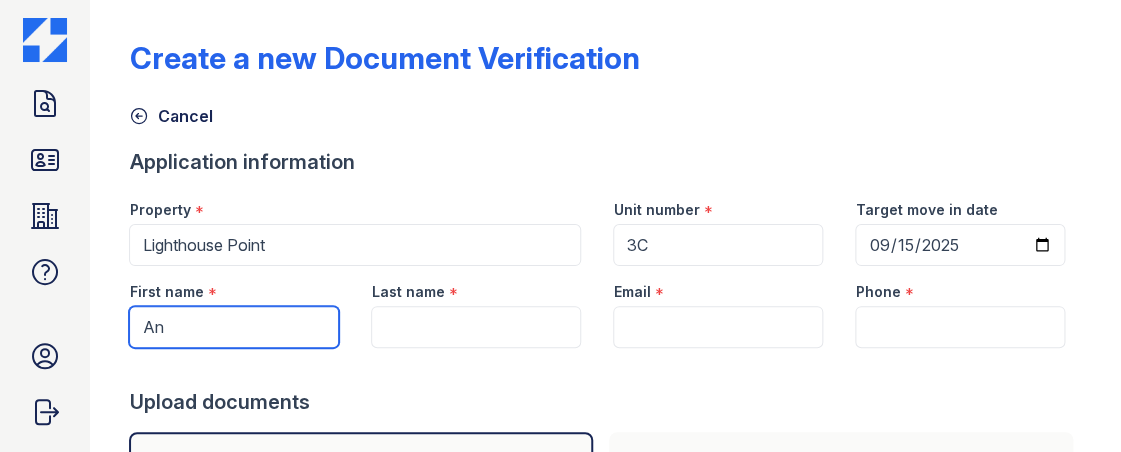 type on "A" 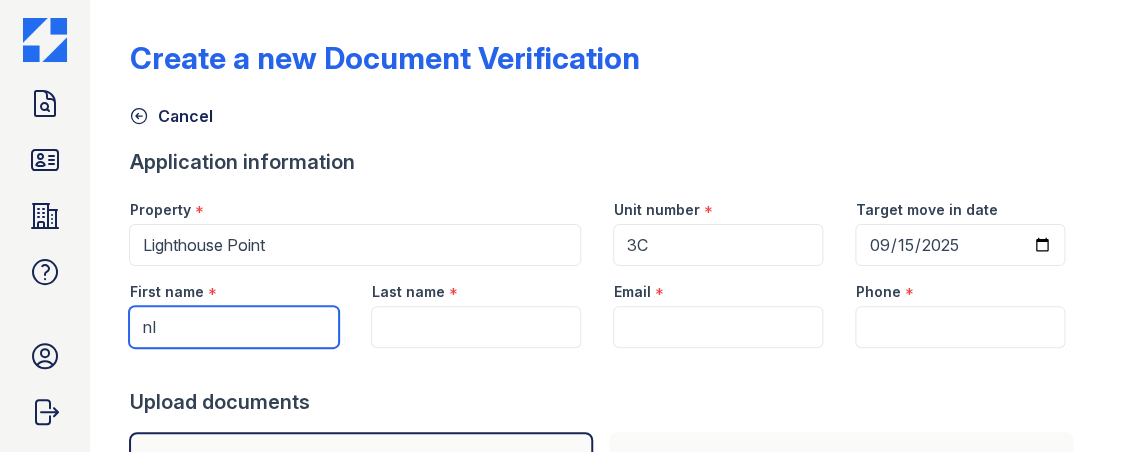 type on "n" 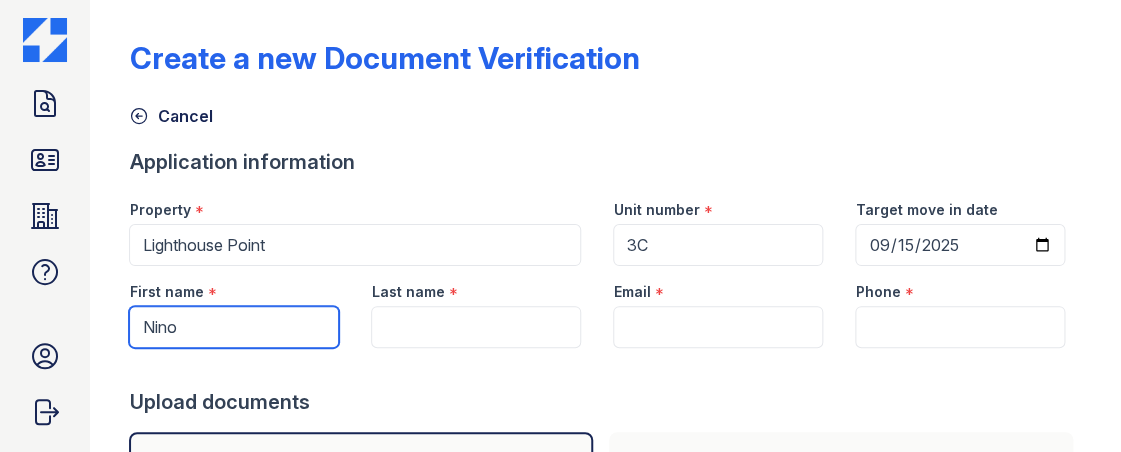 type on "Nino" 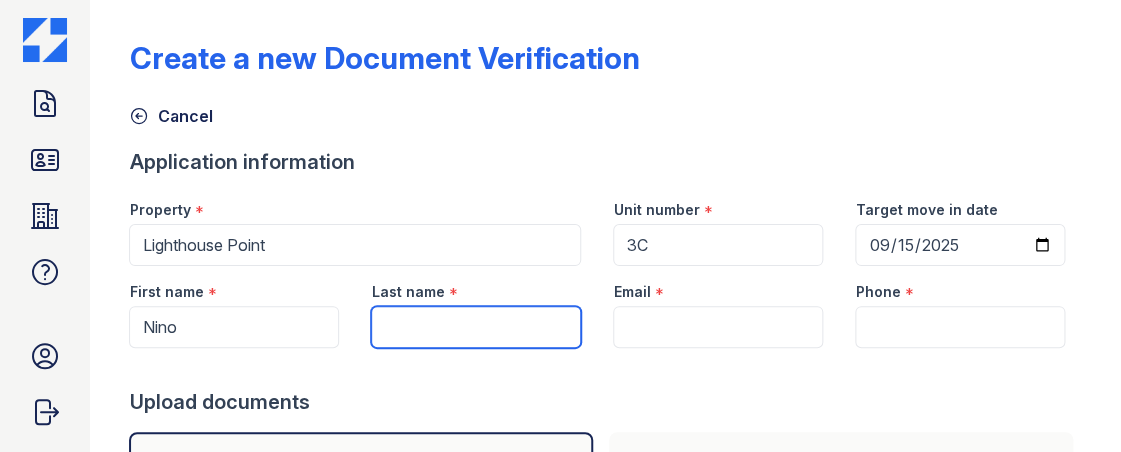 click on "Last name" at bounding box center [476, 327] 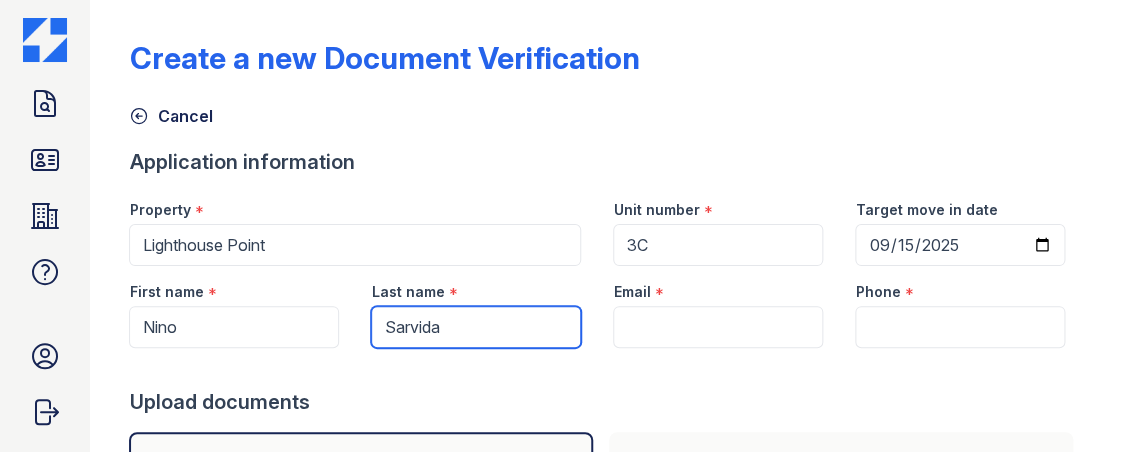 type on "Sarvida" 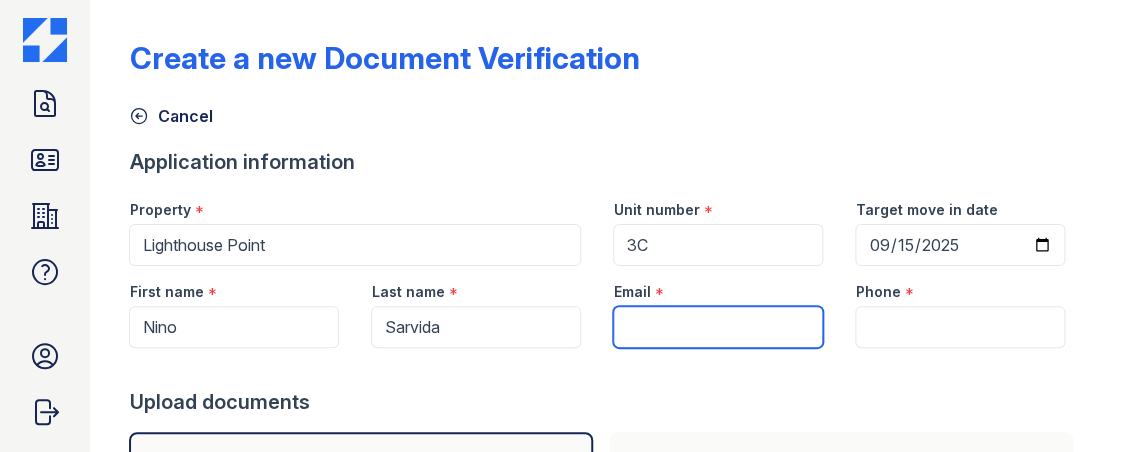 click on "Email" at bounding box center [718, 327] 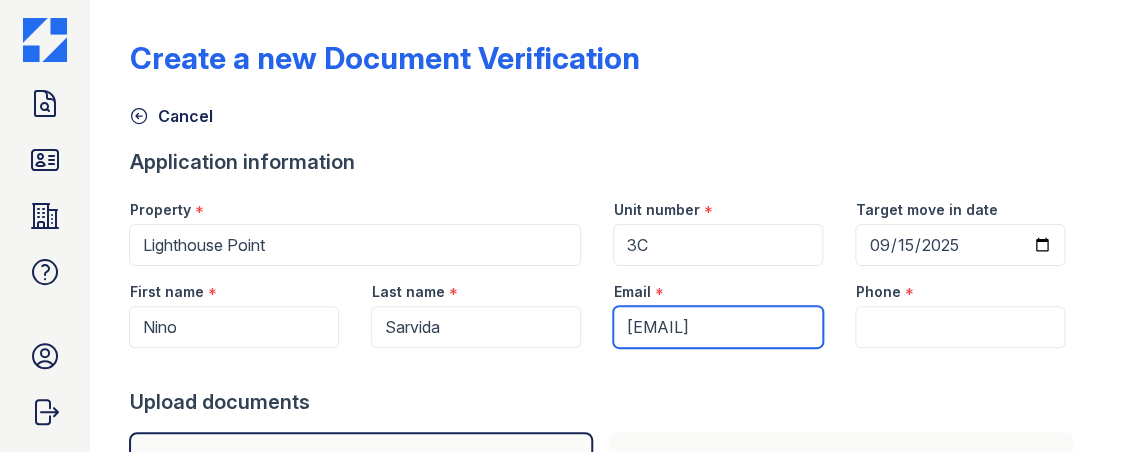 type on "[EMAIL]" 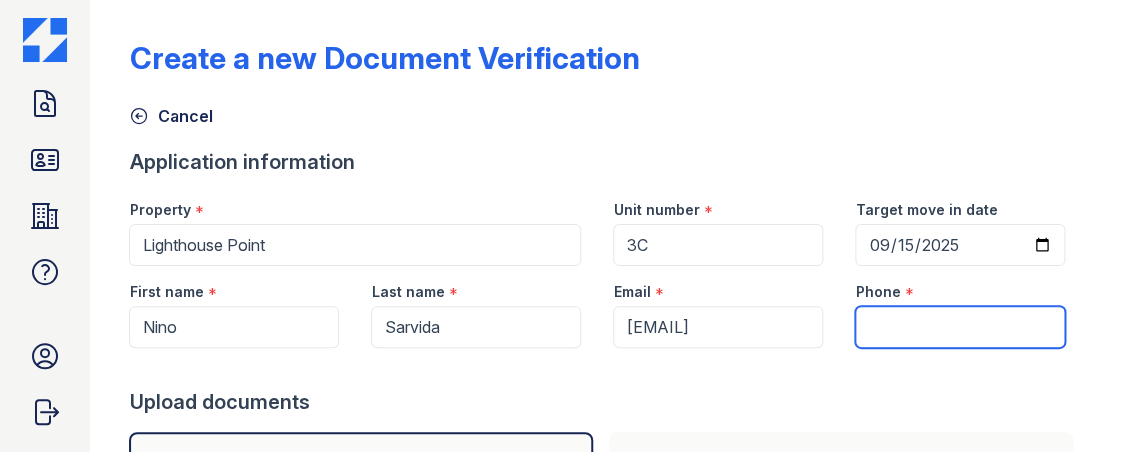 click on "Phone" at bounding box center [960, 327] 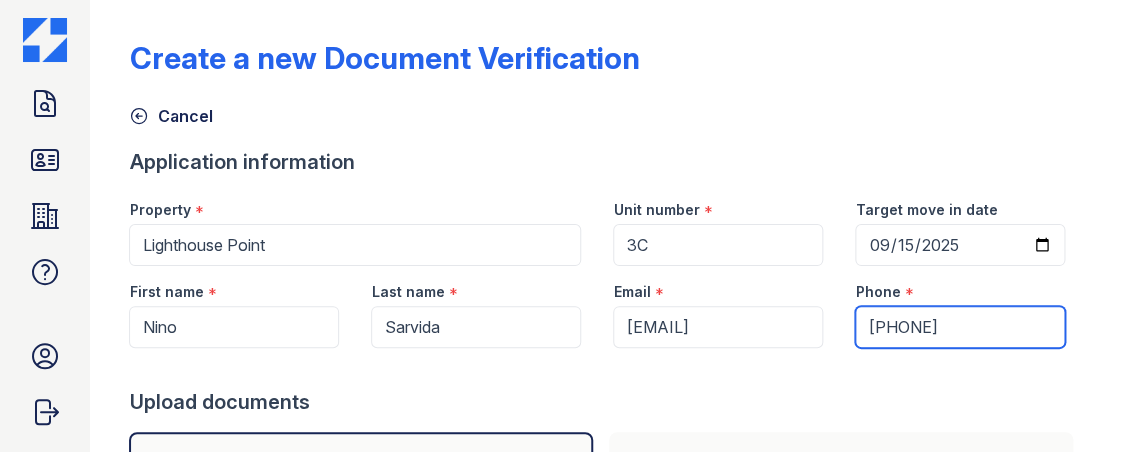 type on "[PHONE]" 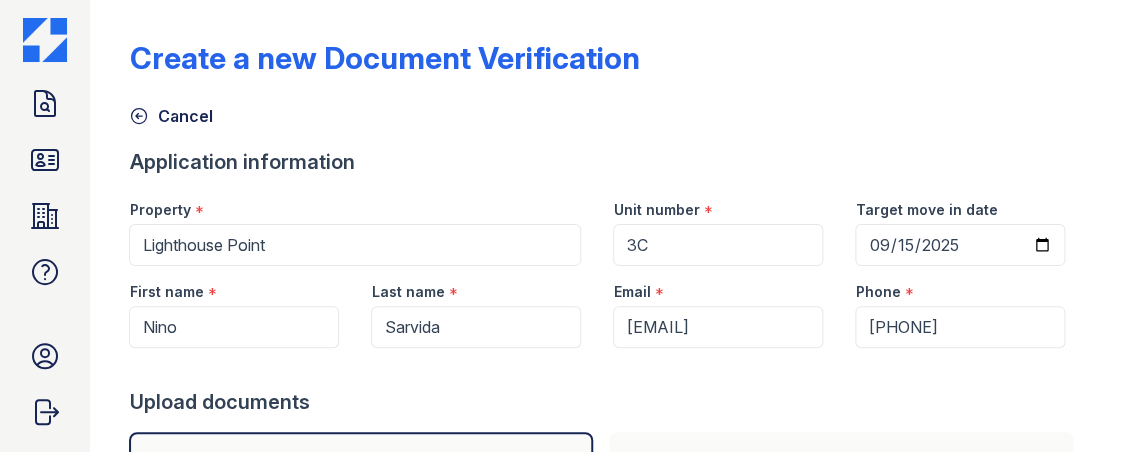 click on "Upload documents" at bounding box center (605, 402) 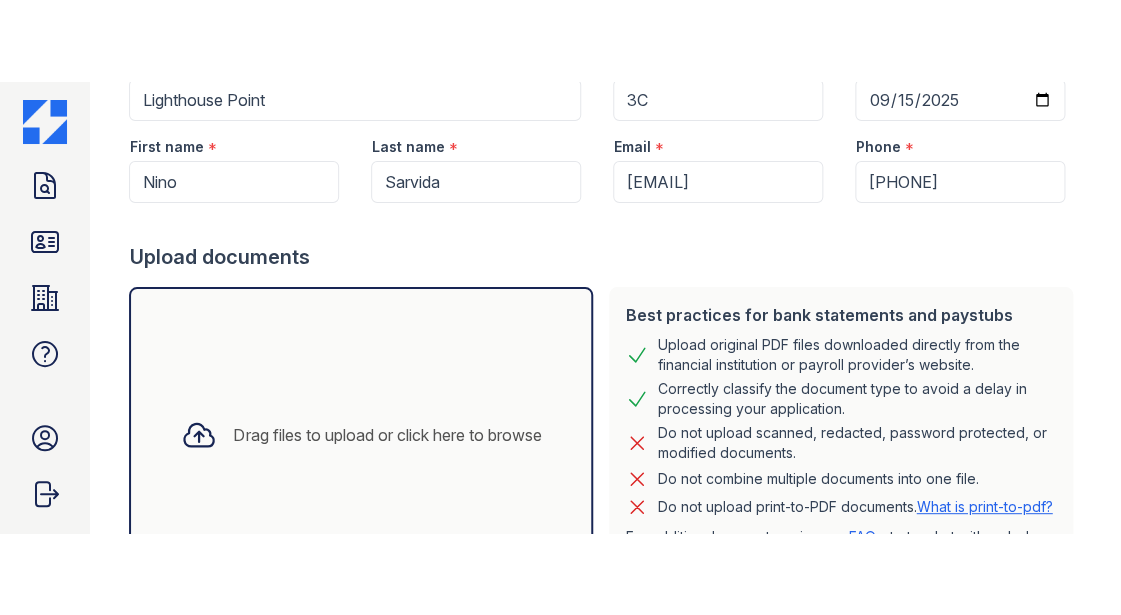 scroll, scrollTop: 247, scrollLeft: 0, axis: vertical 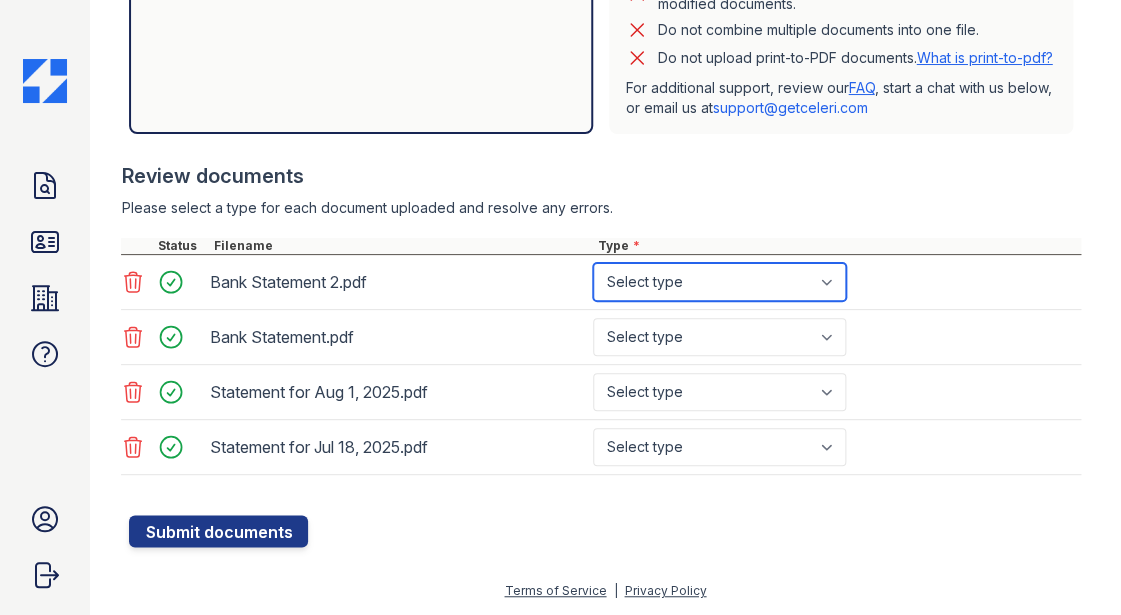 select on "bank_statement" 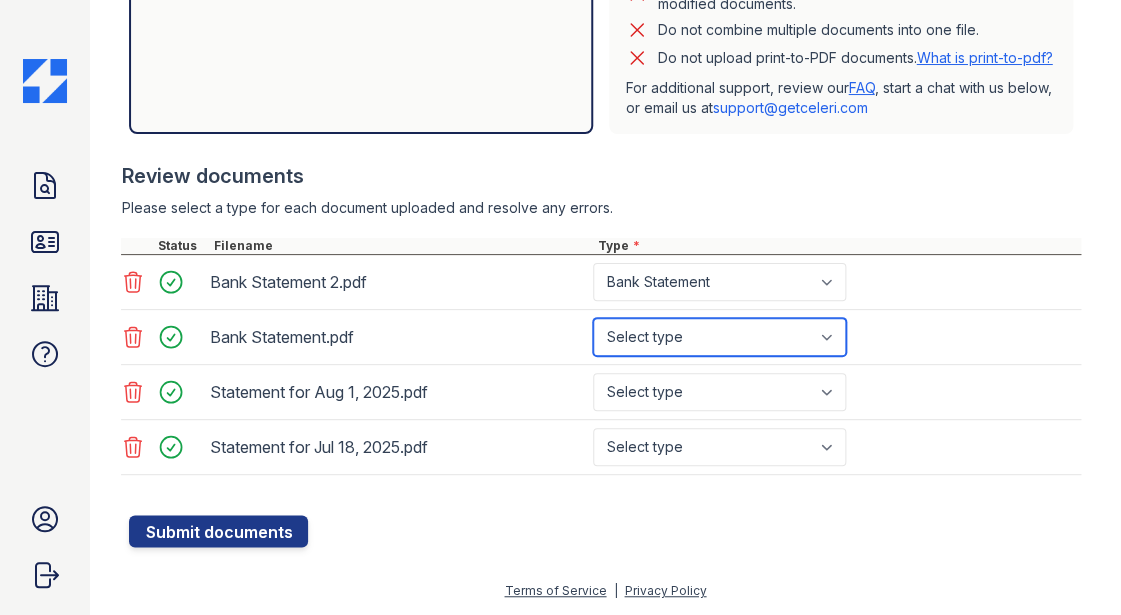 select on "bank_statement" 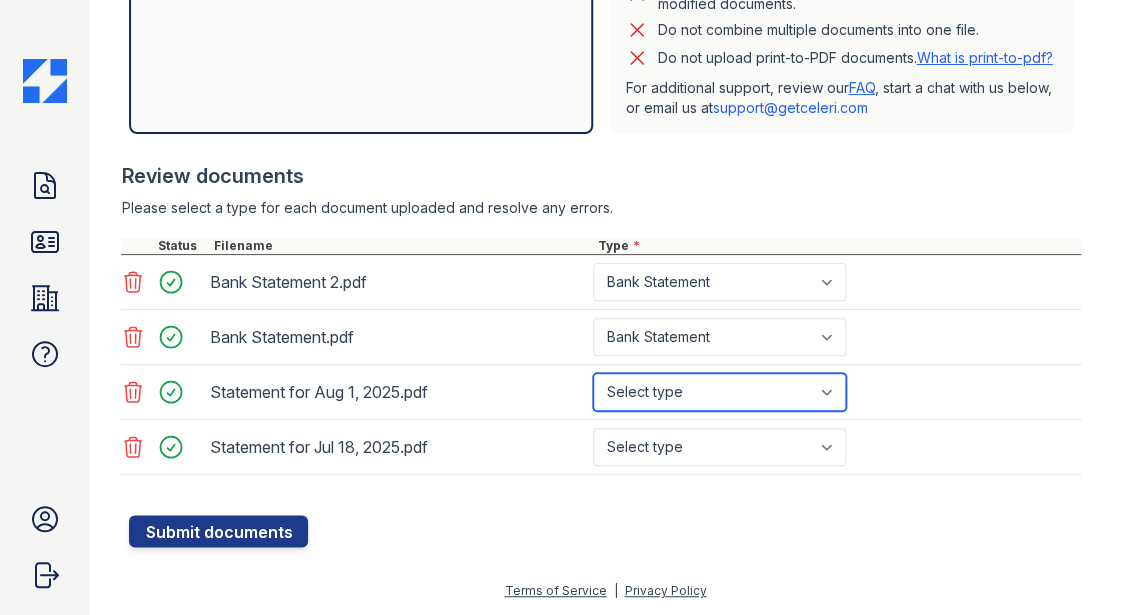 select on "paystub" 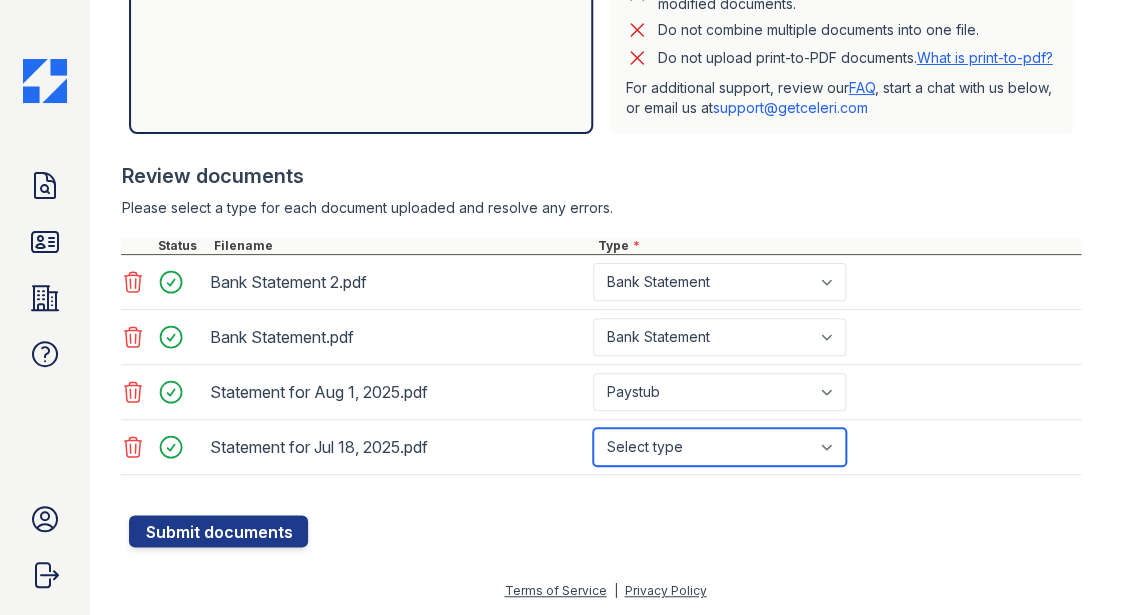 click on "Select type
Paystub
Bank Statement
Offer Letter
Tax Documents
Benefit Award Letter
Investment Account Statement
Other" at bounding box center (719, 447) 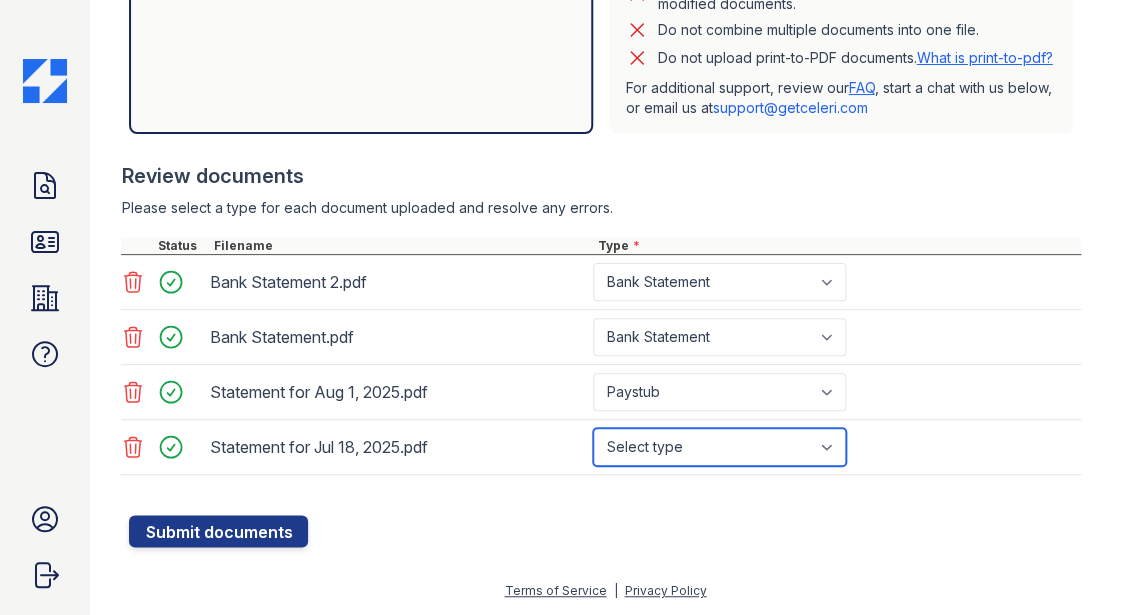 select on "paystub" 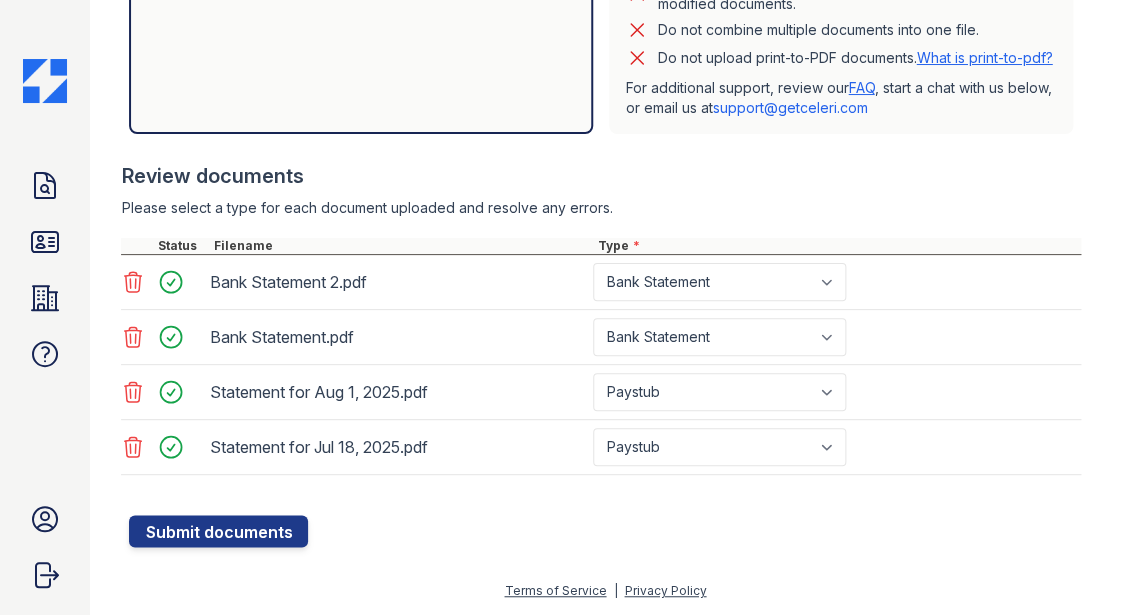 click on "Application information
Property
*
Lighthouse Point
Unit number
*
3C
Target move in date
[DATE]
First name
*
[FIRST]
Last name
*
[LAST]
Email
*
[EMAIL]
Phone
*
[PHONE]
Upload documents
Best practices for bank statements and paystubs
Upload original PDF files downloaded directly from the financial institution or payroll provider’s website.
Correctly classify the document type to avoid a delay in processing your application.
Do not upload scanned, redacted, password protected, or modified documents.
Do not combine multiple documents into one file.
Do not upload print-to-PDF documents.
What is print-to-pdf?
For additional support, review our
FAQ ,
start a chat with us below, or email us at
[EMAIL]" at bounding box center [605, 50] 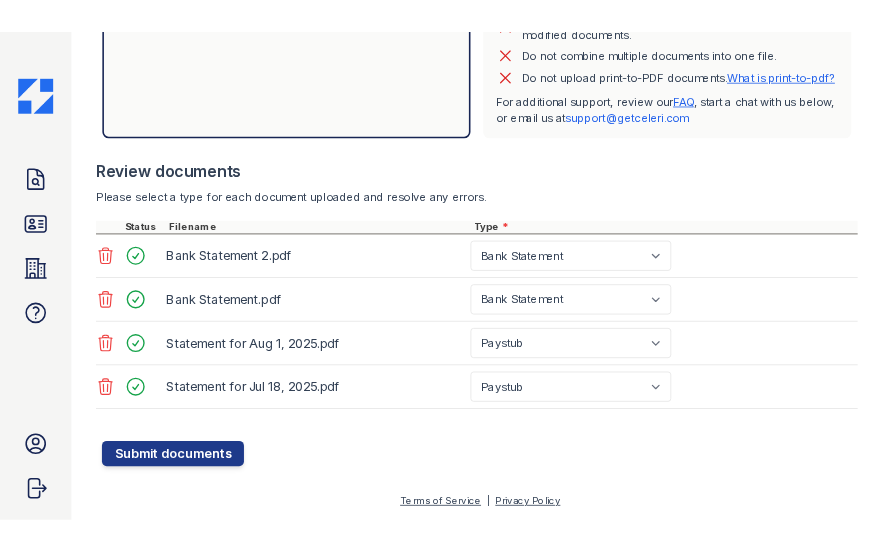 scroll, scrollTop: 611, scrollLeft: 0, axis: vertical 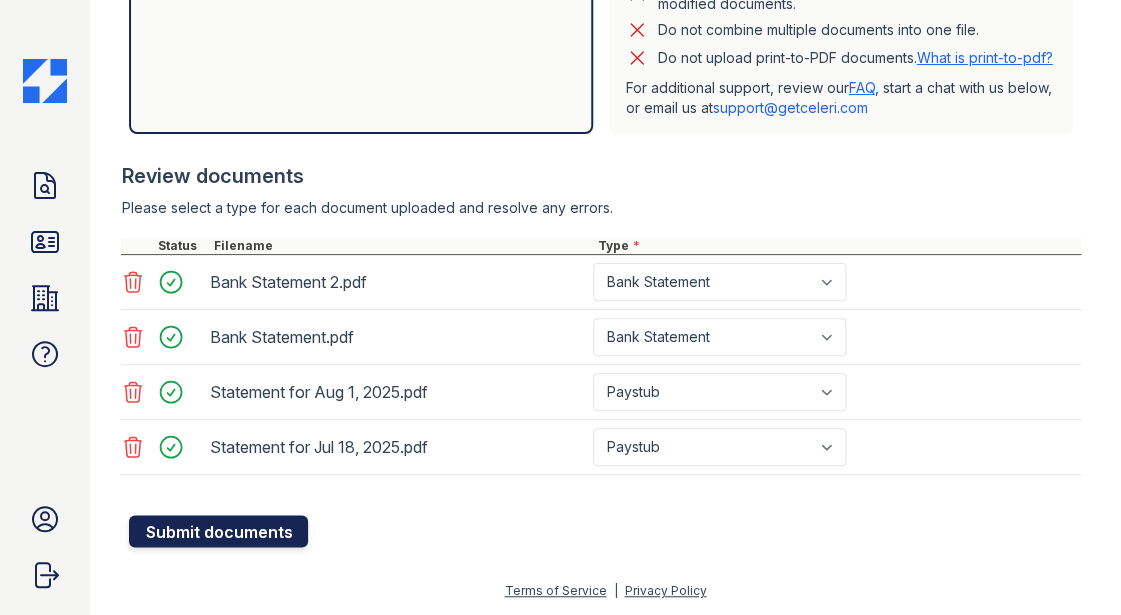 click on "Submit documents" at bounding box center (218, 531) 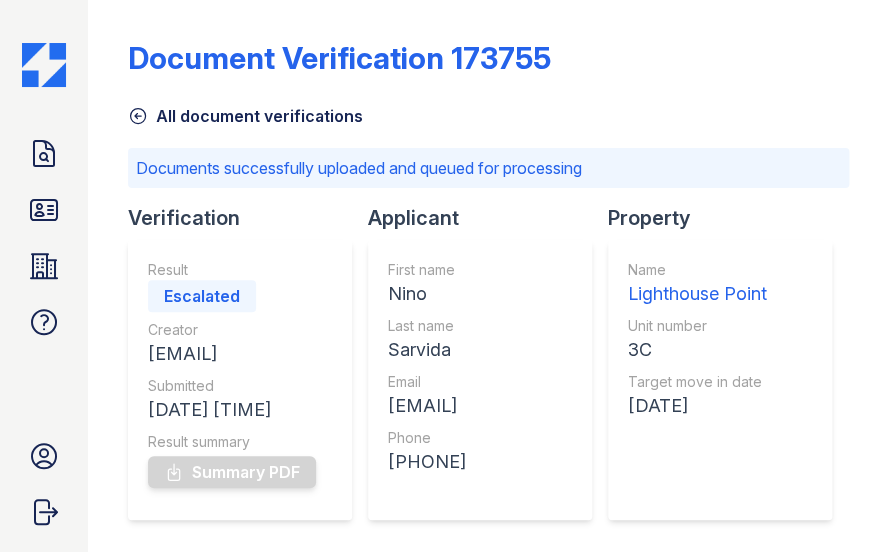 click on "Statement for [DATE]-[NUMBER].pdf" at bounding box center [488, 376] 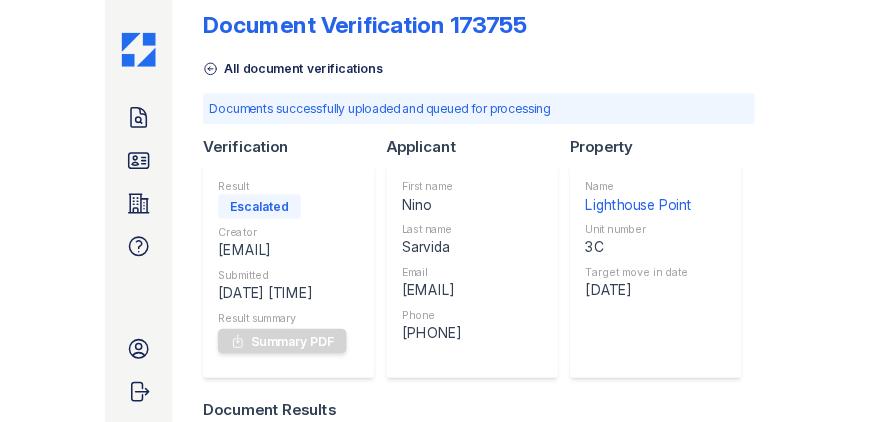 scroll, scrollTop: 0, scrollLeft: 0, axis: both 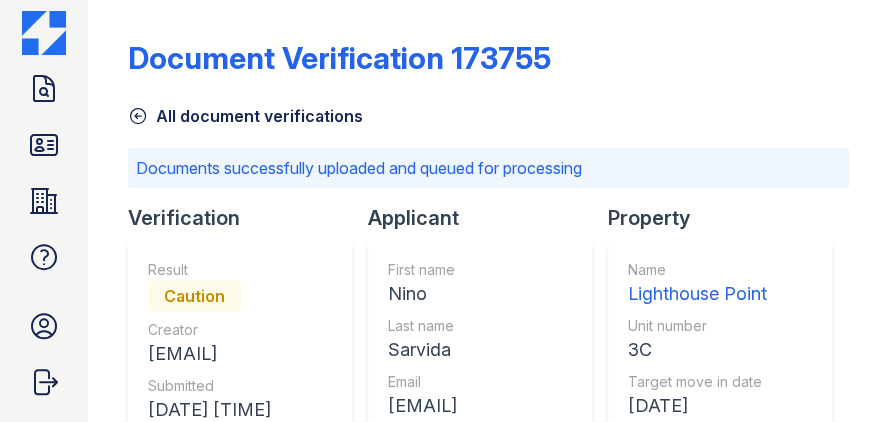 click on "Statement for [DATE] [APPLICANT_NAME]" at bounding box center [488, 376] 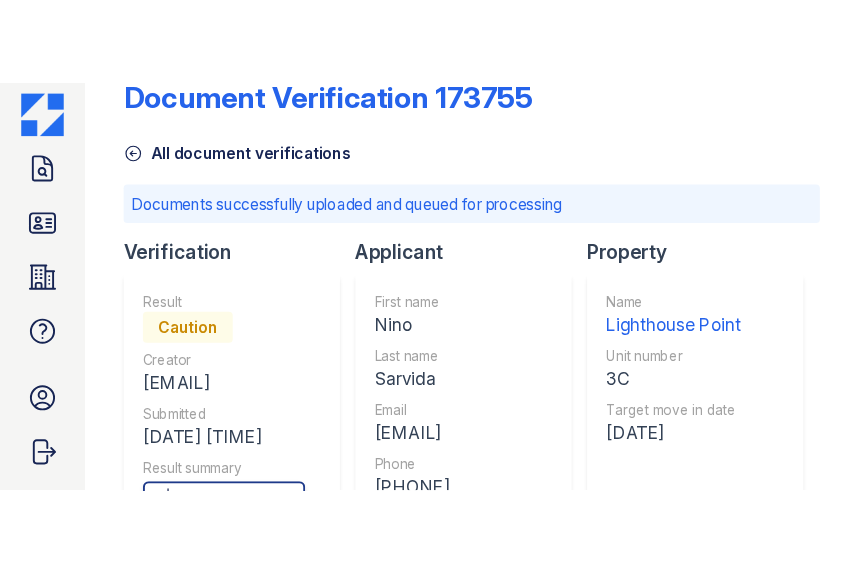 scroll, scrollTop: 38, scrollLeft: 0, axis: vertical 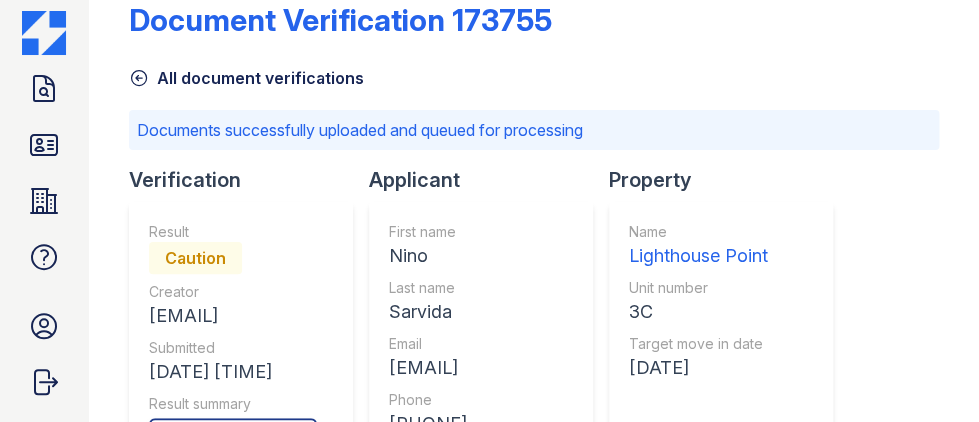 click on "All document verifications" at bounding box center [534, 72] 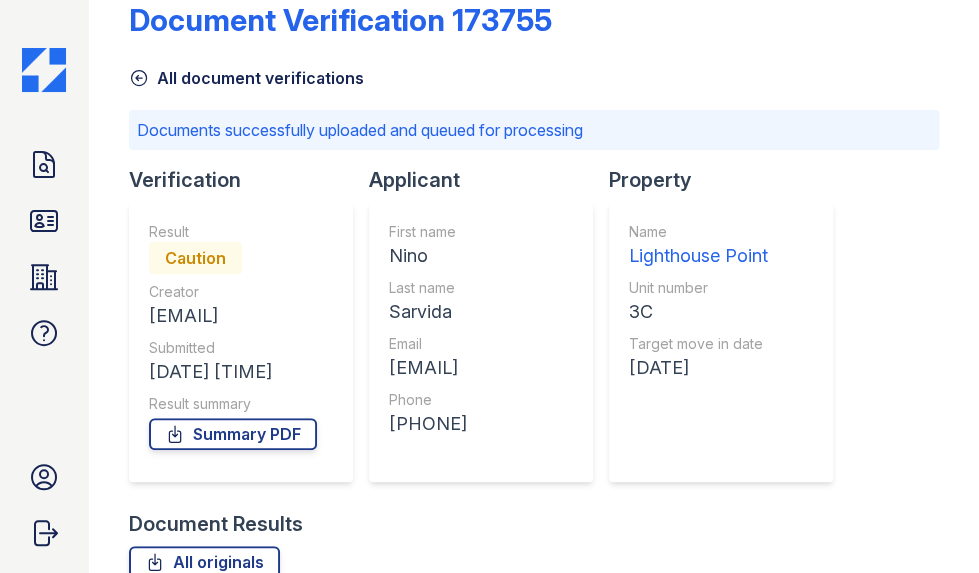 click on "Result" at bounding box center [233, 232] 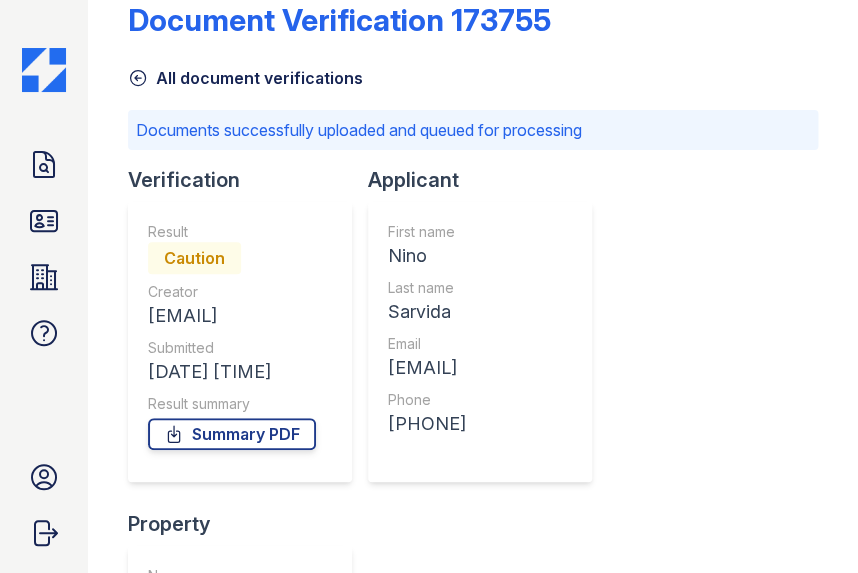 click on "Statement for [DATE] [APPLICANT_NAME]" at bounding box center [473, 474] 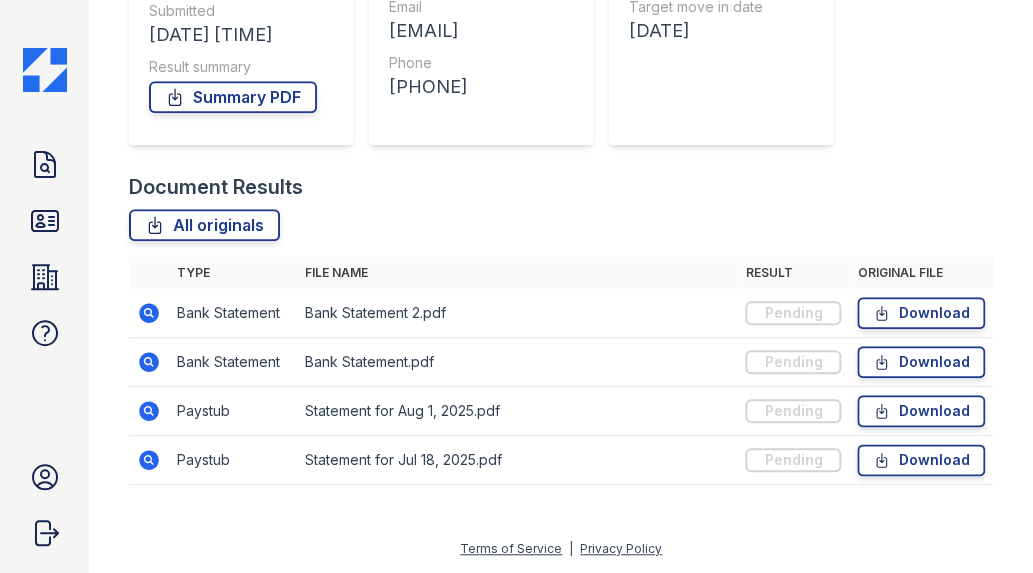 scroll, scrollTop: 376, scrollLeft: 0, axis: vertical 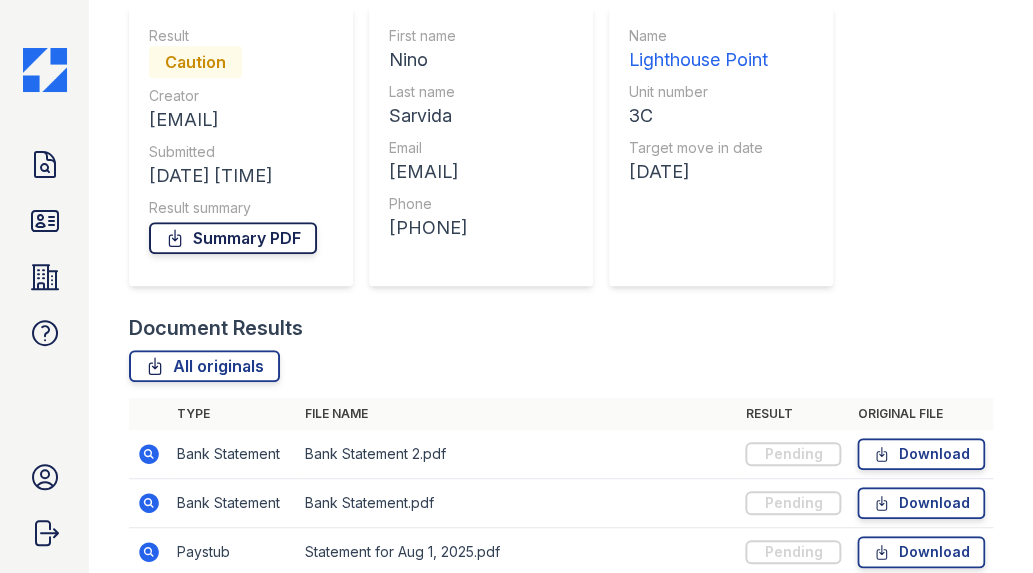 click on "Summary PDF" at bounding box center [233, 238] 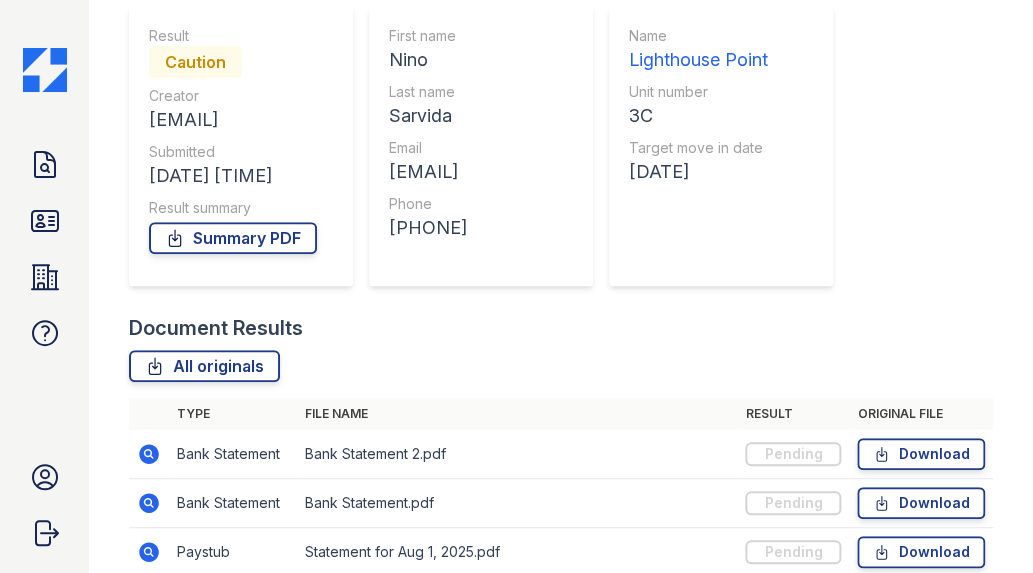 click on "Document Results" at bounding box center [561, 328] 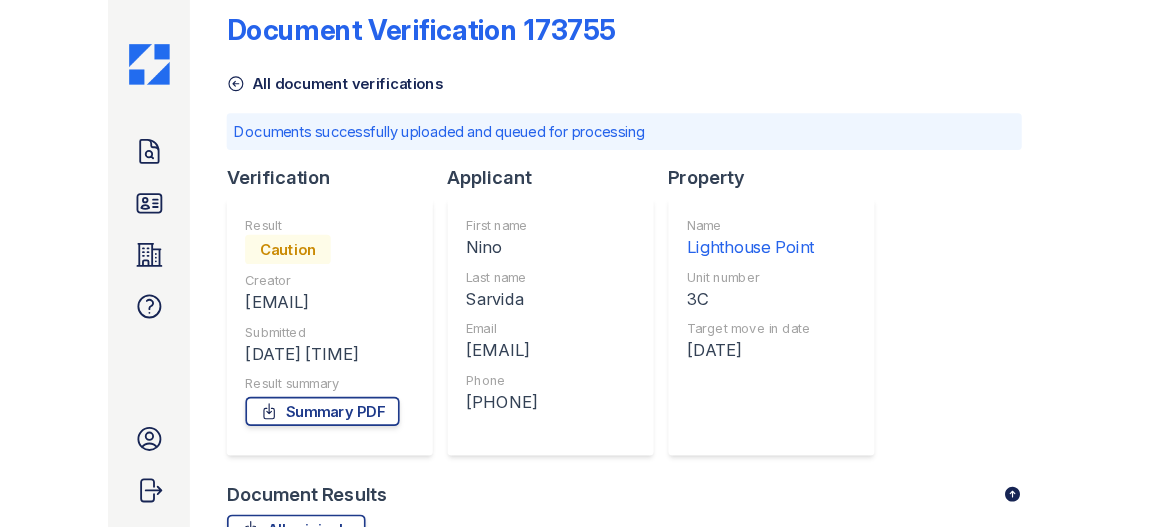 scroll, scrollTop: 0, scrollLeft: 0, axis: both 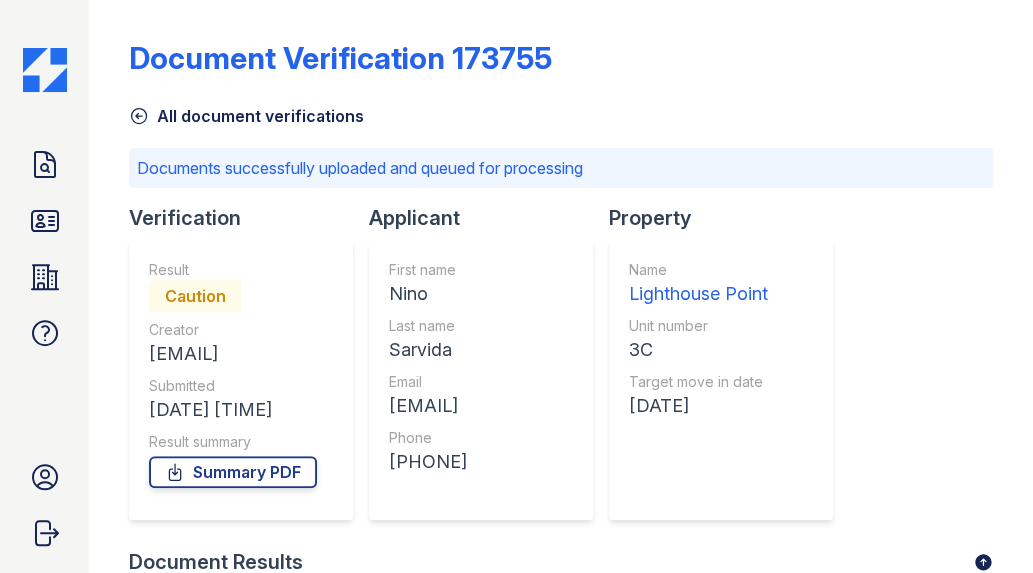 click at bounding box center (45, 70) 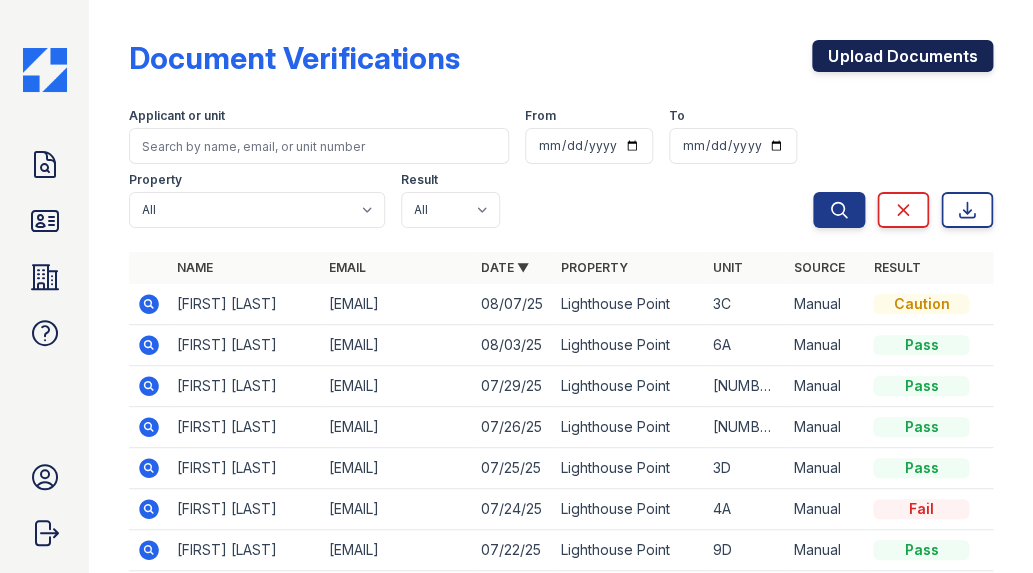 click on "Upload Documents" at bounding box center [902, 56] 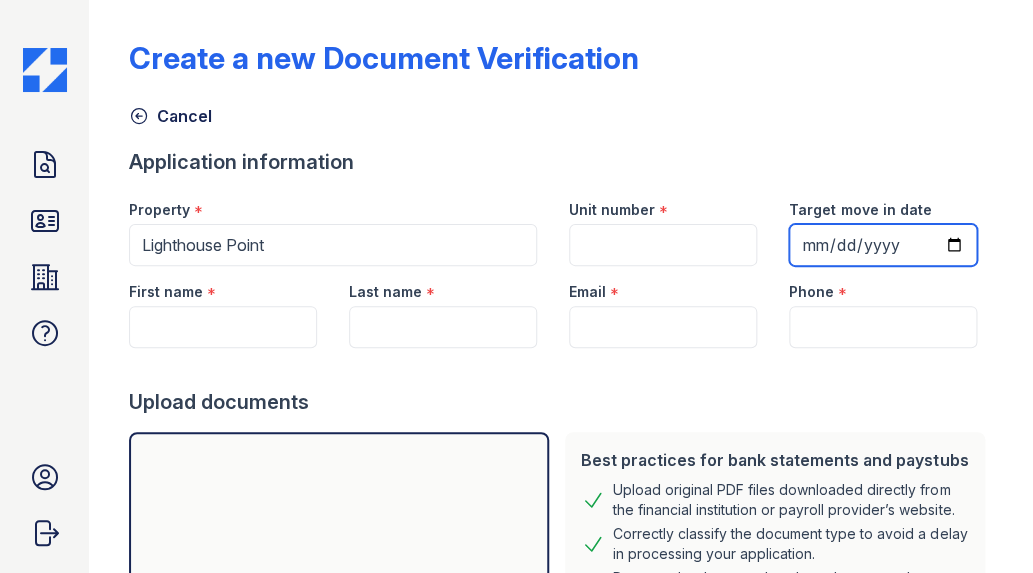 click on "Target move in date" at bounding box center (883, 245) 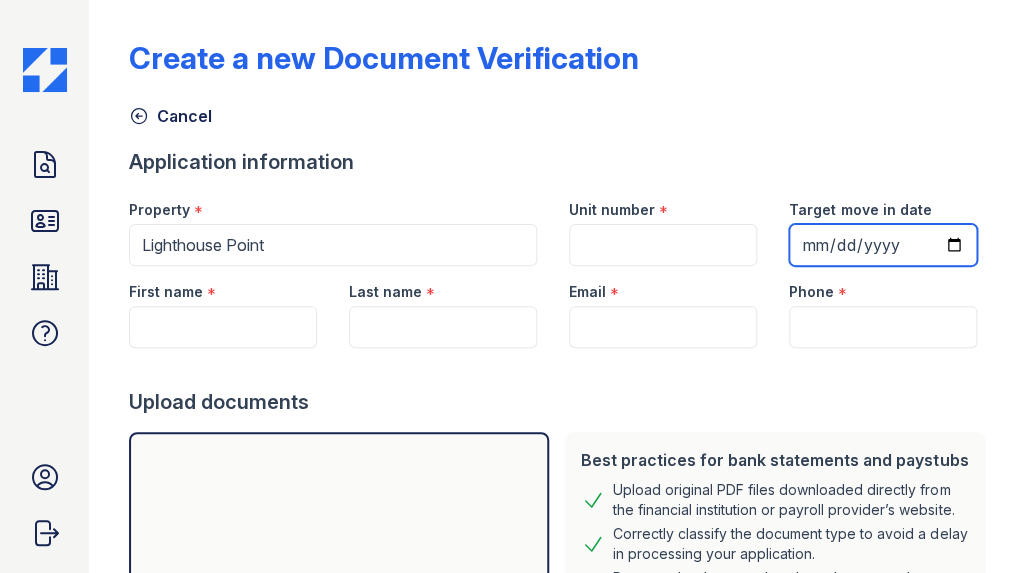 type on "2025-09-15" 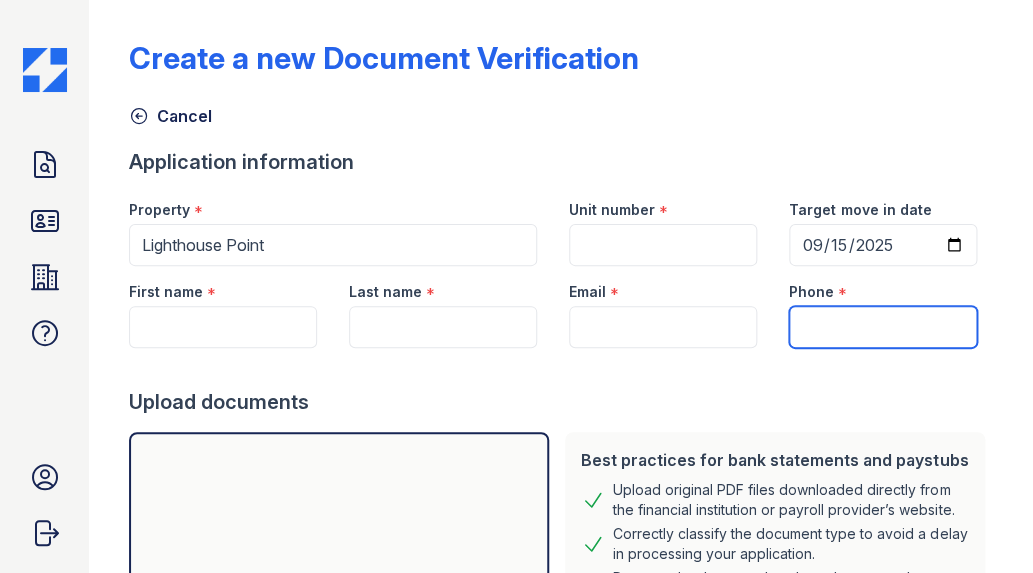 click on "Phone" at bounding box center [883, 327] 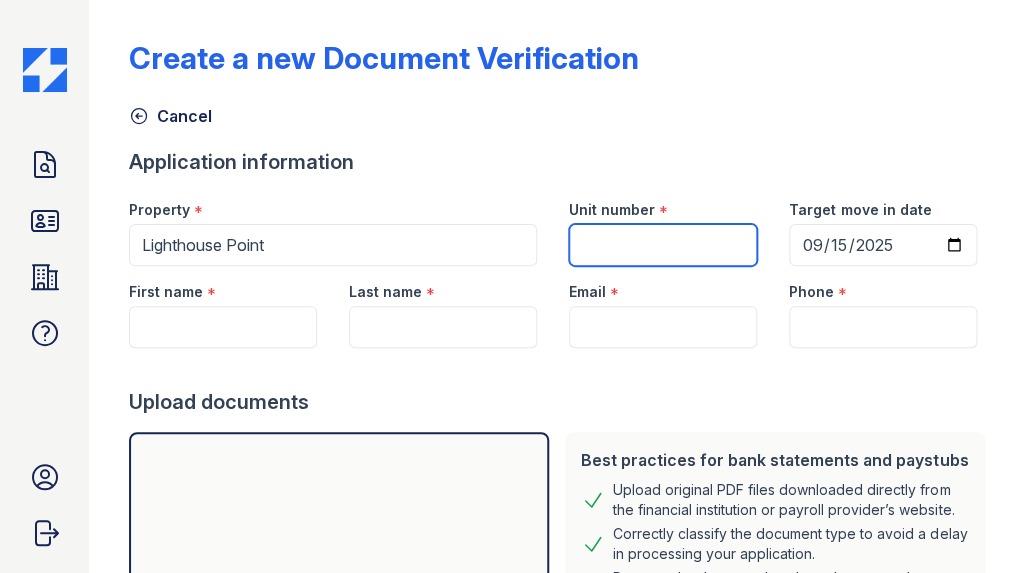 click on "Unit number" at bounding box center [663, 245] 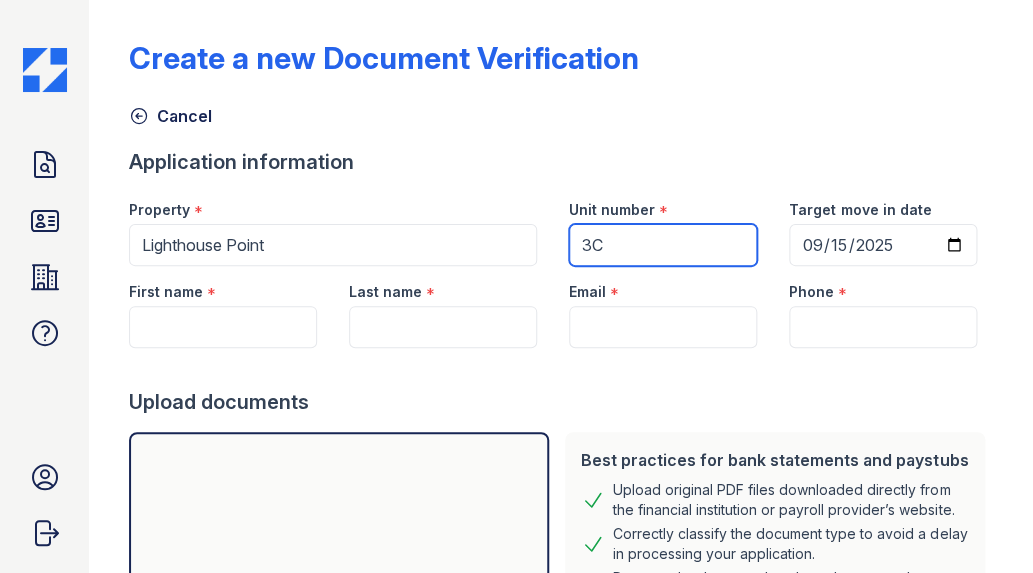 type on "3C" 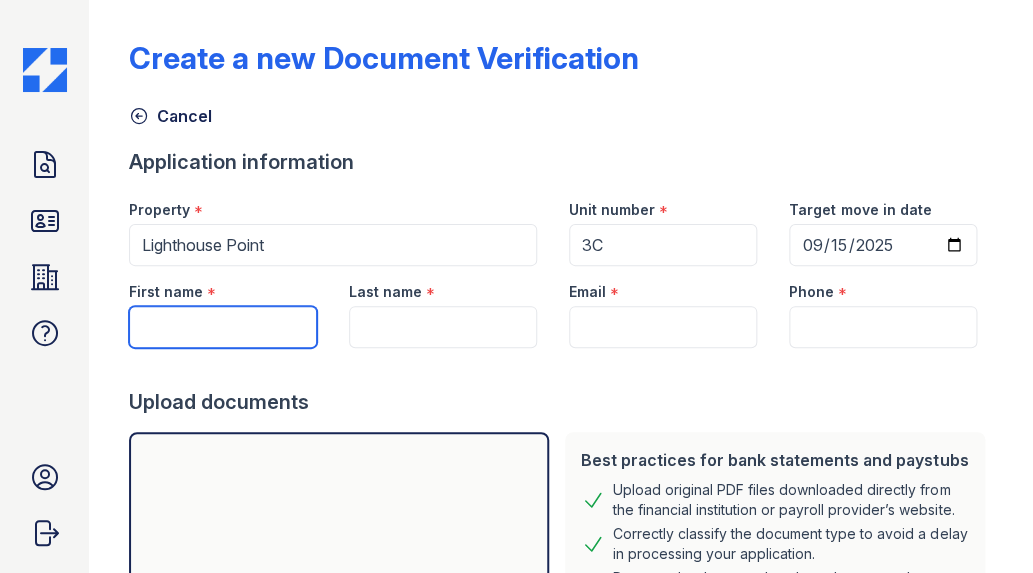 click on "First name" at bounding box center (223, 327) 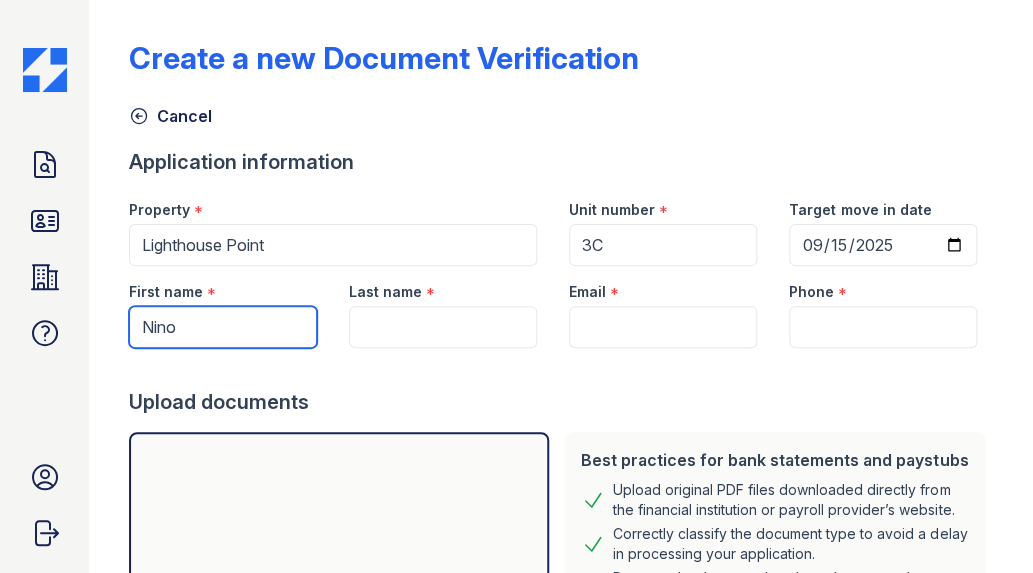 type on "Nino" 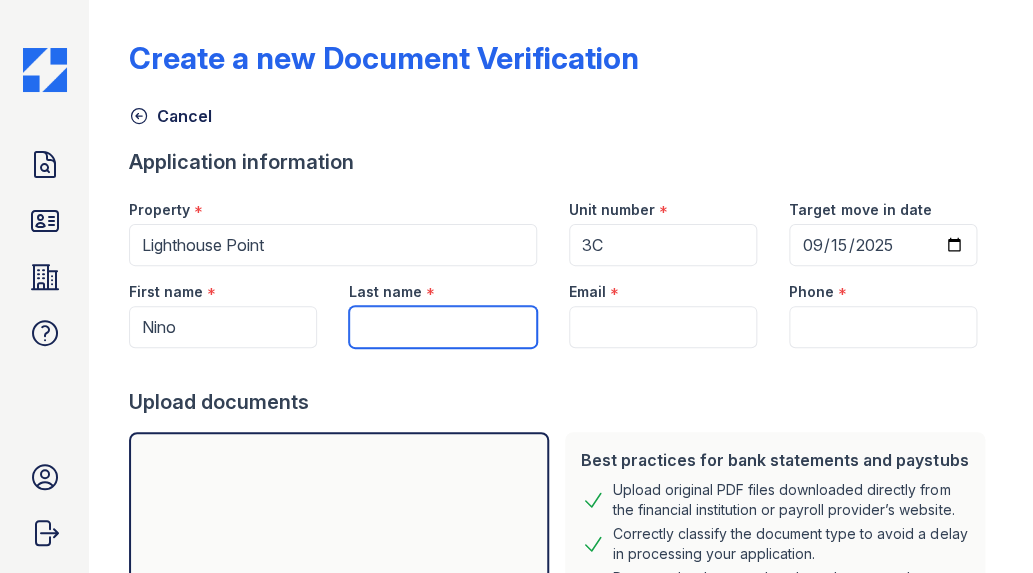 click on "Last name" at bounding box center (443, 327) 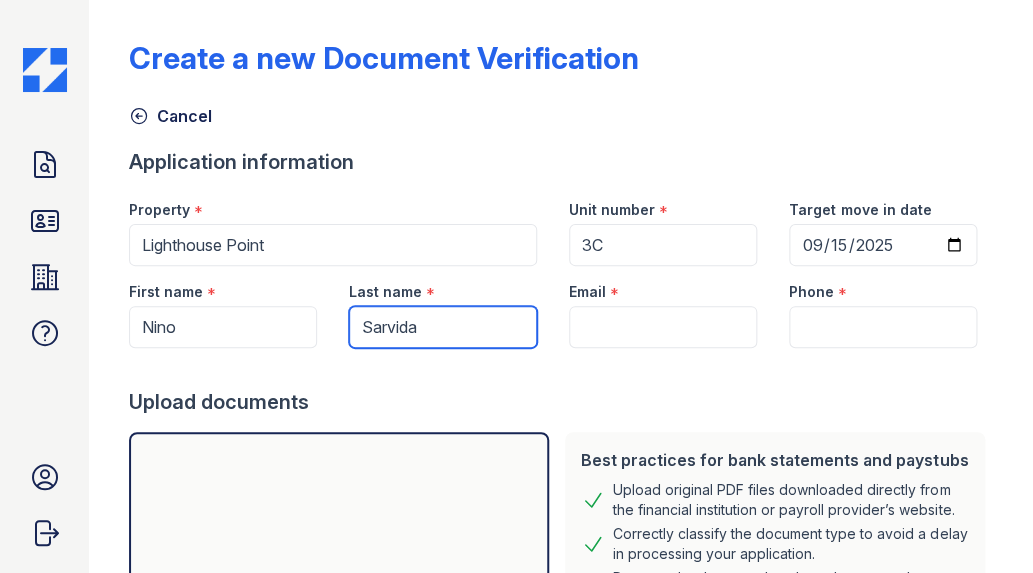 type on "Sarvida" 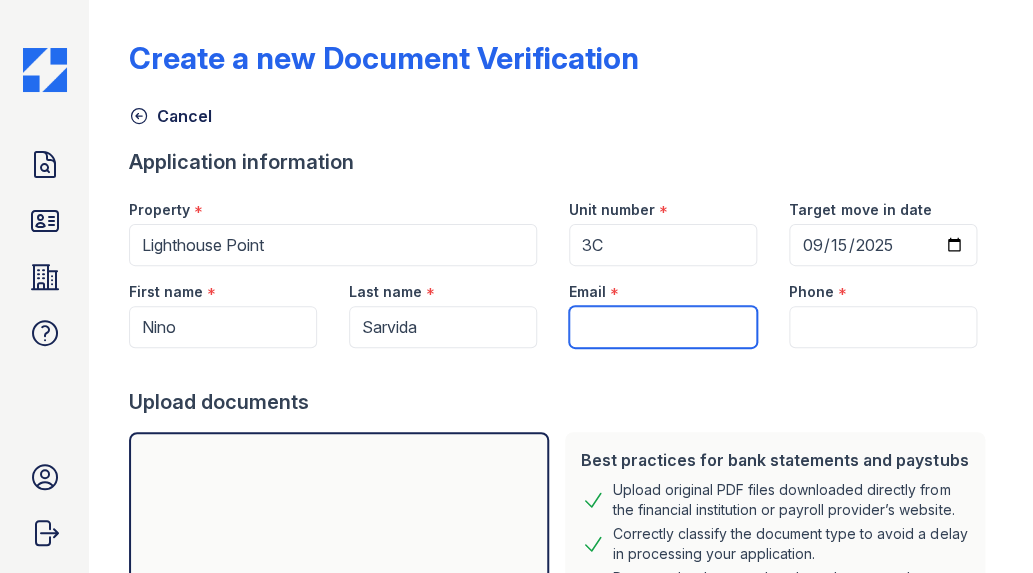 click on "Email" at bounding box center (663, 327) 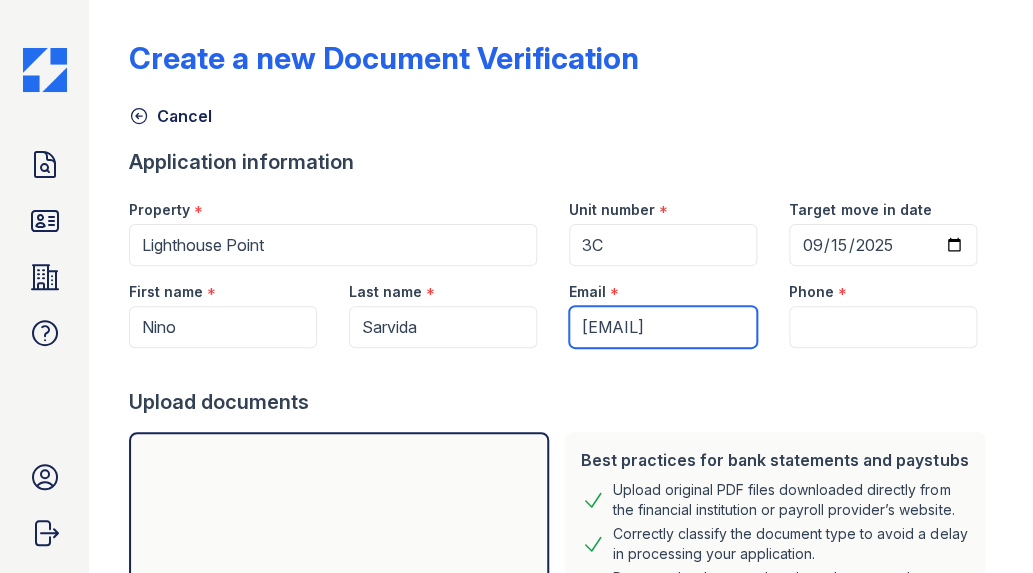 type on "[EMAIL]" 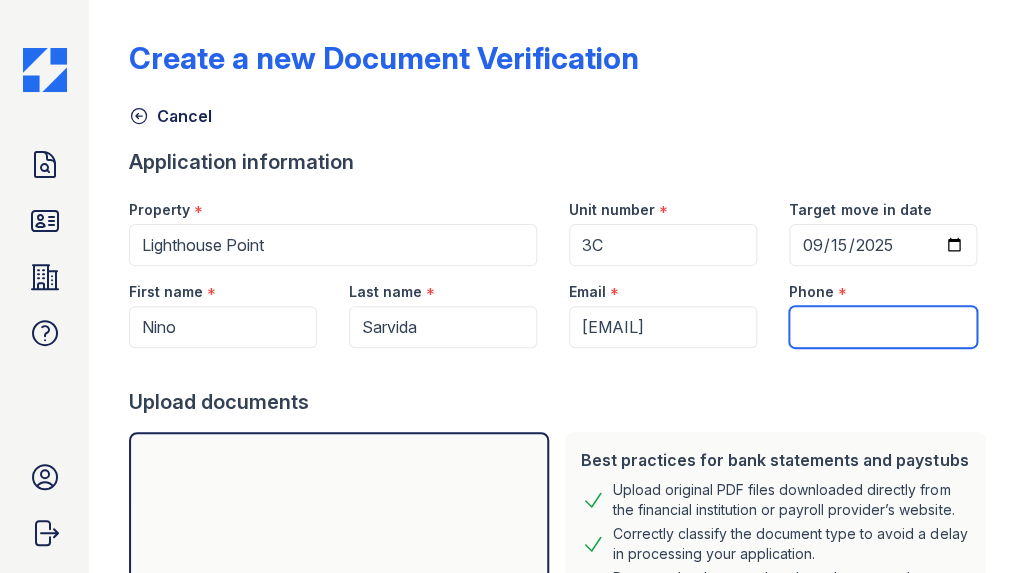 click on "Phone" at bounding box center (883, 327) 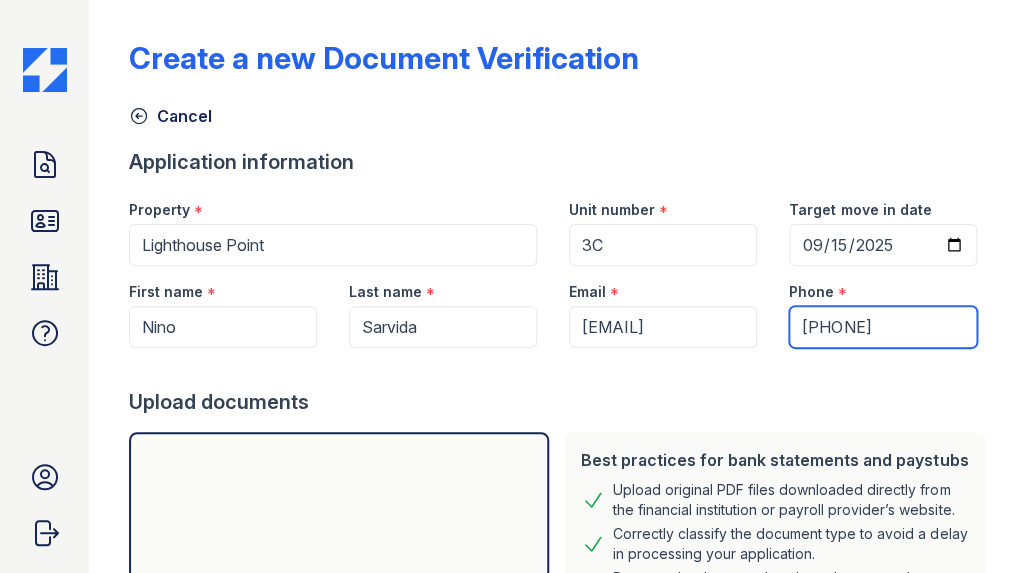 type on "[PHONE]" 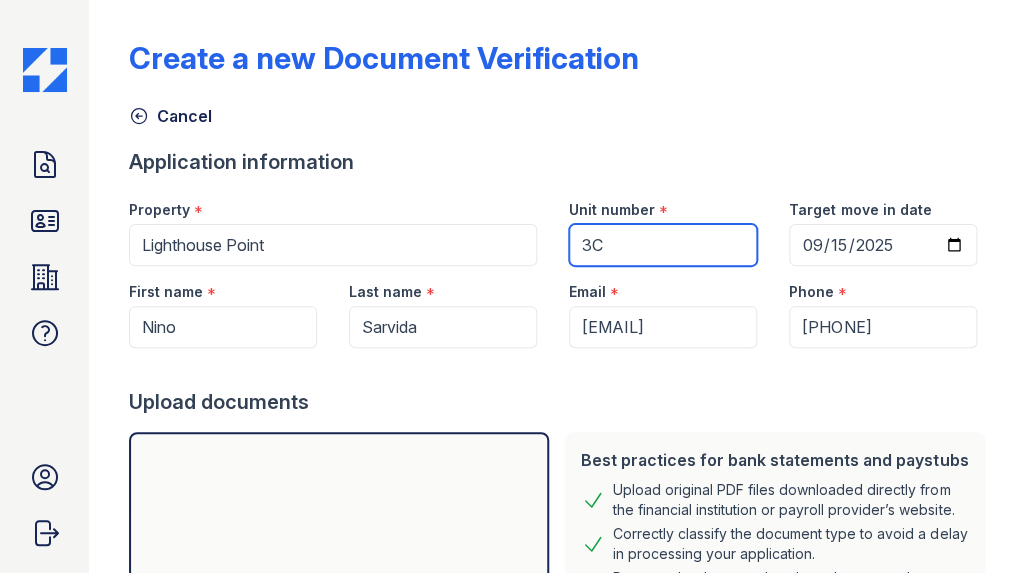 click on "3C" at bounding box center (663, 245) 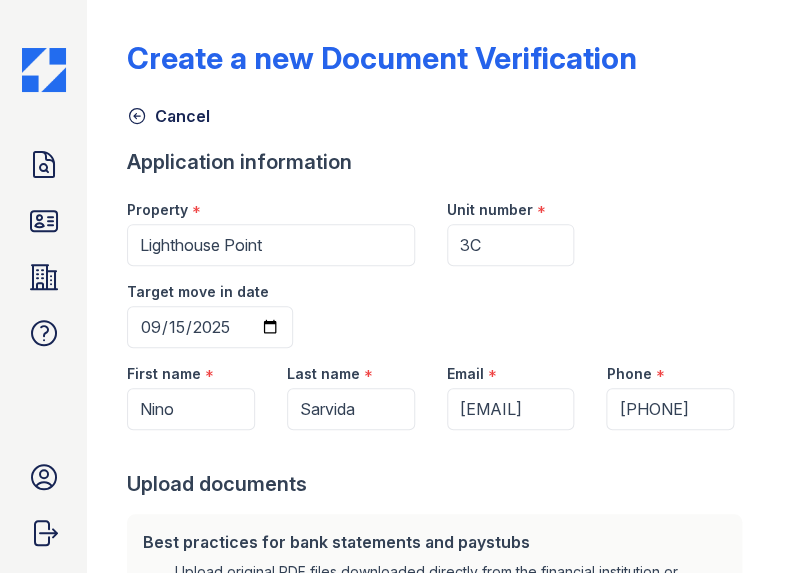 click on "Application information
Property
*
Lighthouse Point
Unit number
*
3C
Target move in date
[DATE]
First name
*
[FIRST]
Last name
*
[LAST]
Email
*
[EMAIL]
Phone
*
[PHONE]
Upload documents
Best practices for bank statements and paystubs
Upload original PDF files downloaded directly from the financial institution or payroll provider’s website.
Correctly classify the document type to avoid a delay in processing your application.
Do not upload scanned, redacted, password protected, or modified documents.
Do not combine multiple documents into one file.
Do not upload print-to-PDF documents.
What is print-to-pdf?
For additional support, review our
FAQ ,
start a chat with us below, or email us at
[EMAIL]" at bounding box center [438, 286] 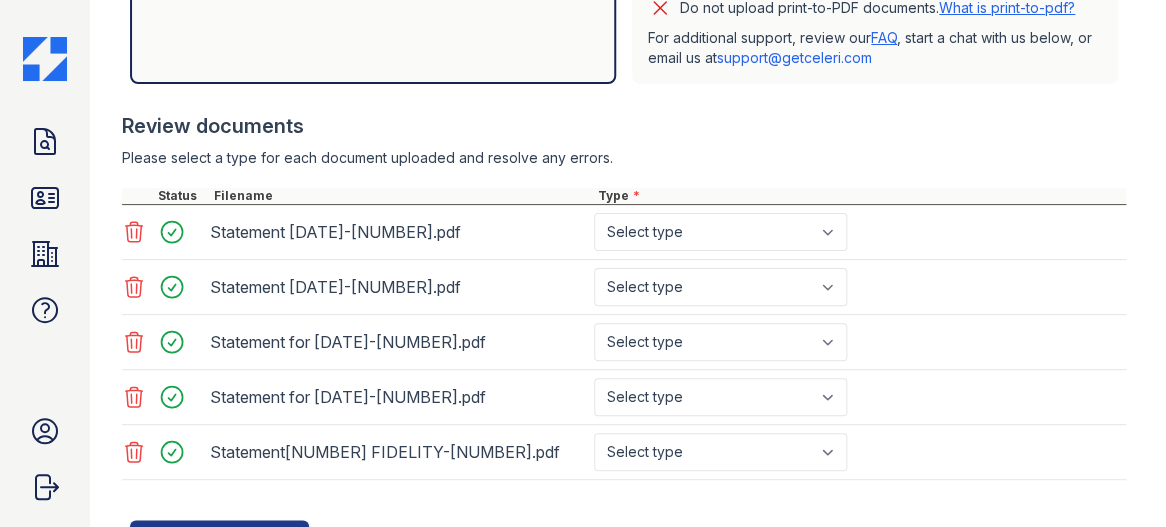 scroll, scrollTop: 702, scrollLeft: 0, axis: vertical 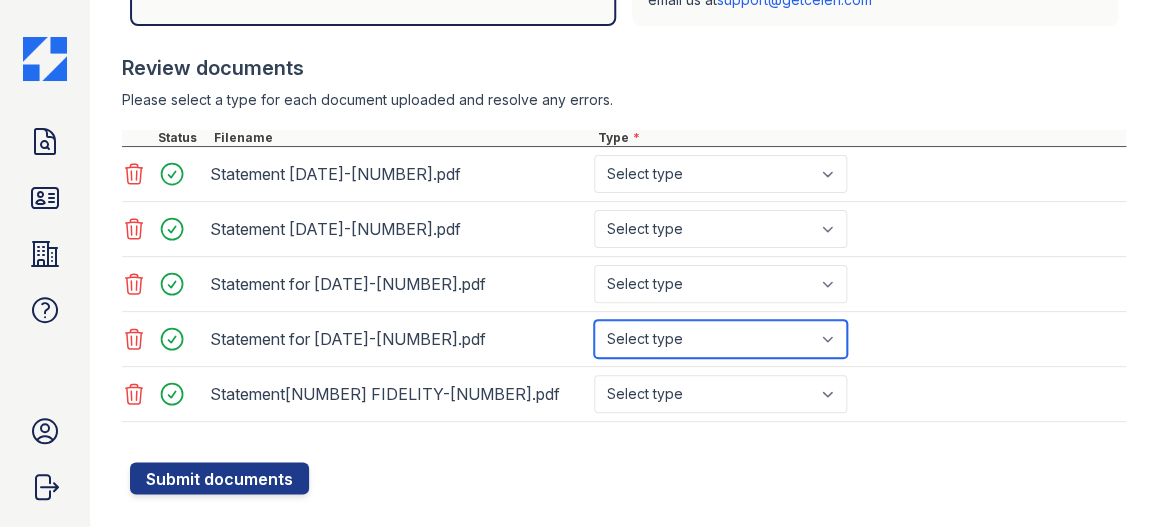 select on "paystub" 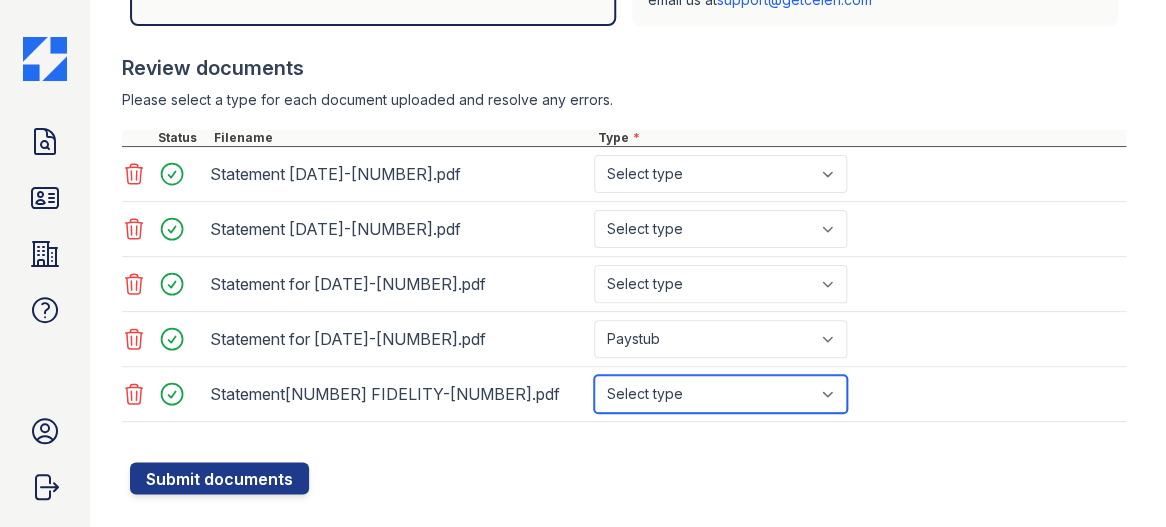 click on "Select type
Paystub
Bank Statement
Offer Letter
Tax Documents
Benefit Award Letter
Investment Account Statement
Other" at bounding box center (720, 394) 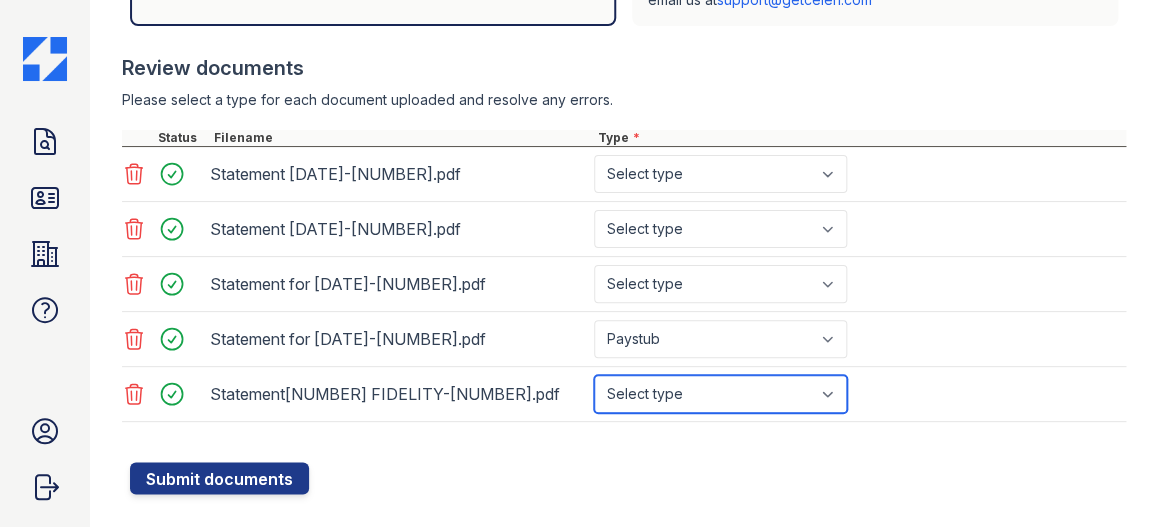 select on "paystub" 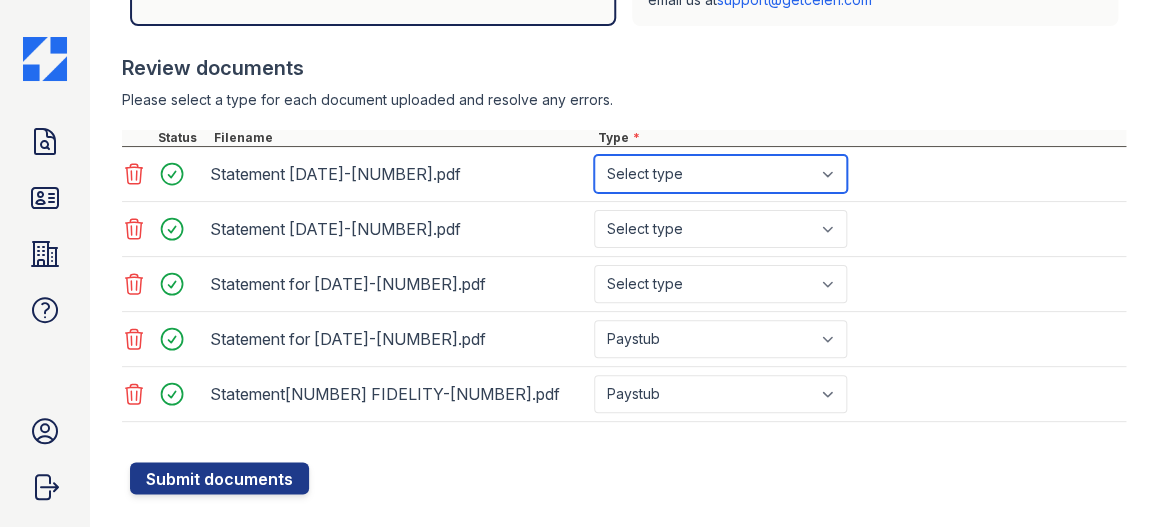 select on "bank_statement" 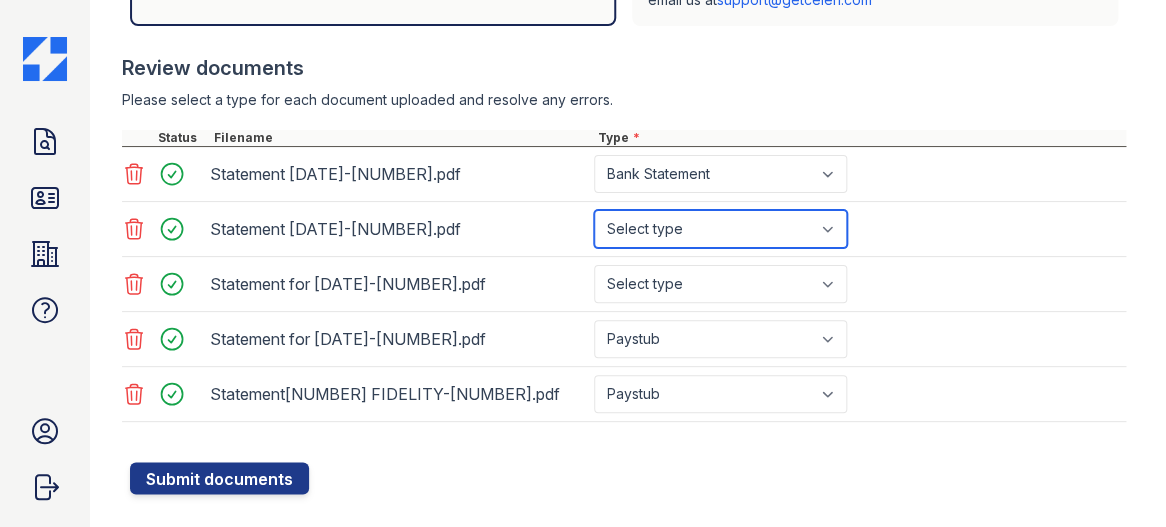 select on "bank_statement" 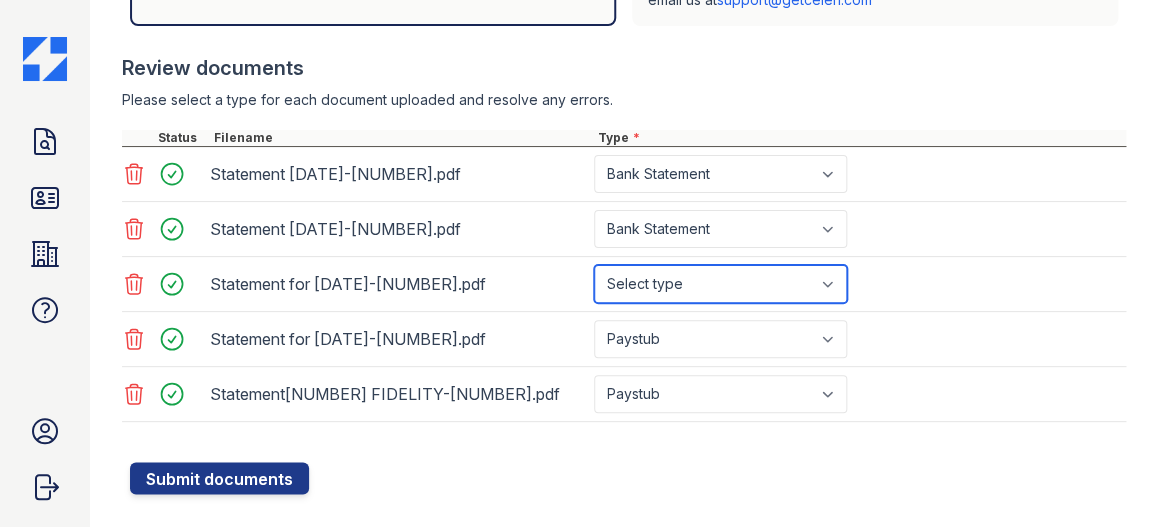 click on "Bank Statement" at bounding box center [0, 0] 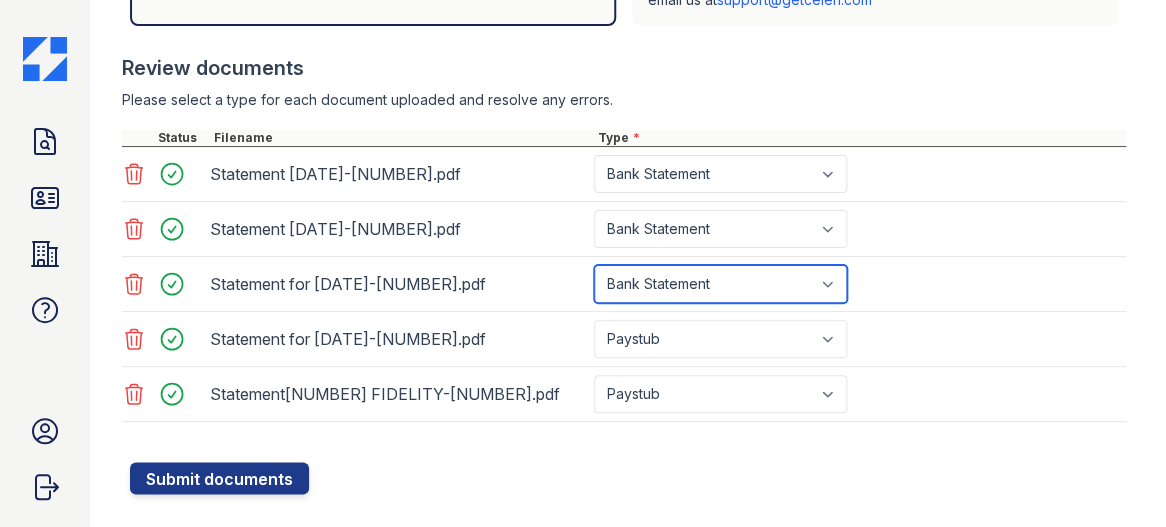 select on "paystub" 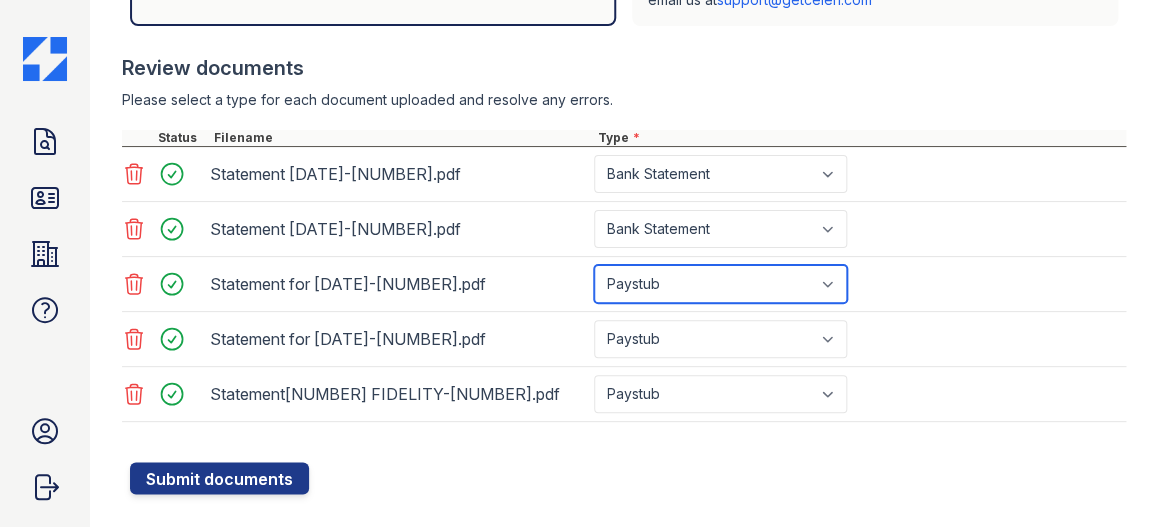click on "Paystub" at bounding box center (0, 0) 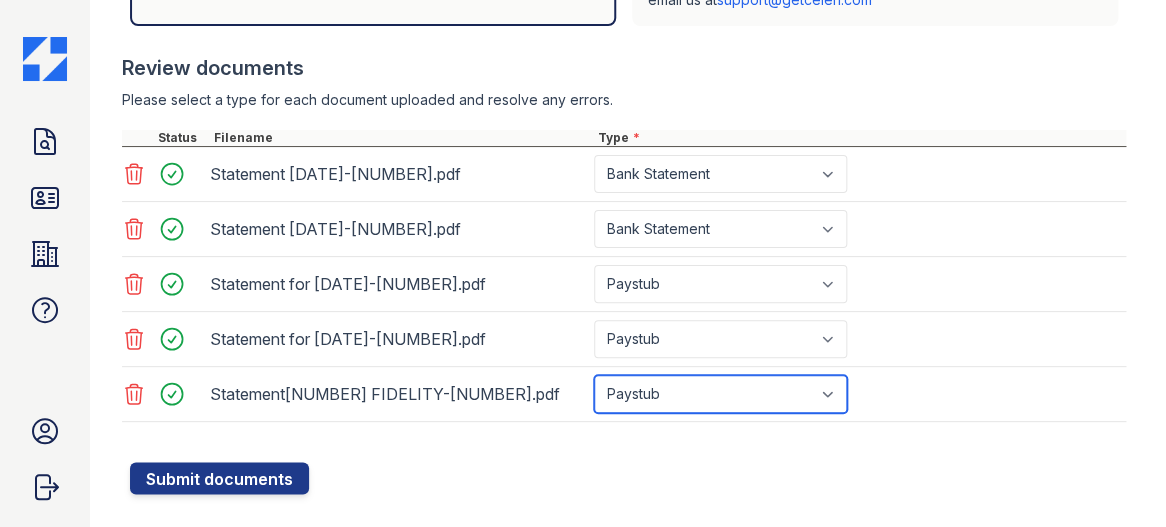 click on "Select type
Paystub
Bank Statement
Offer Letter
Tax Documents
Benefit Award Letter
Investment Account Statement
Other" at bounding box center (720, 394) 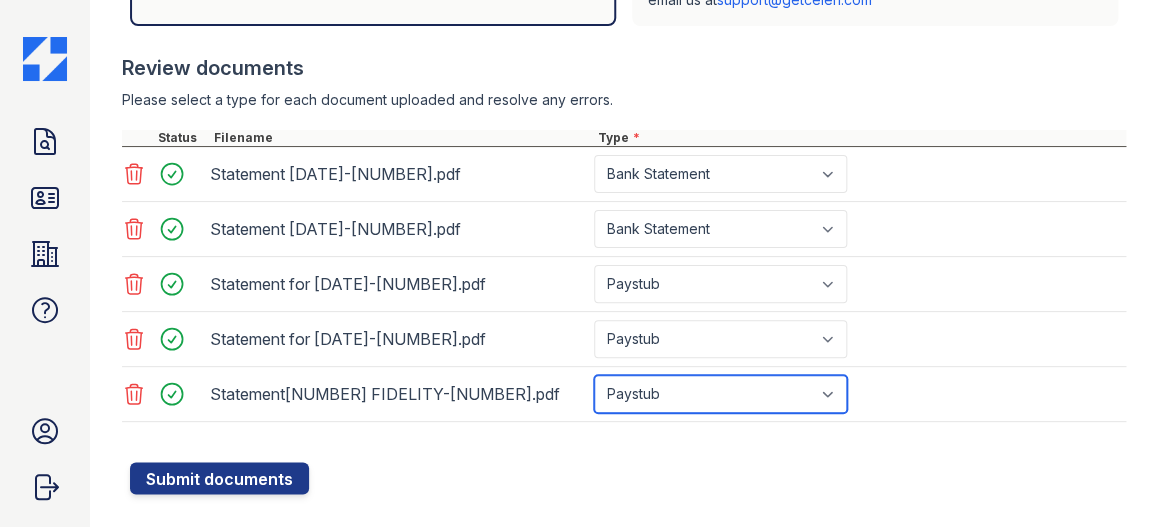 select on "investment_account_statement" 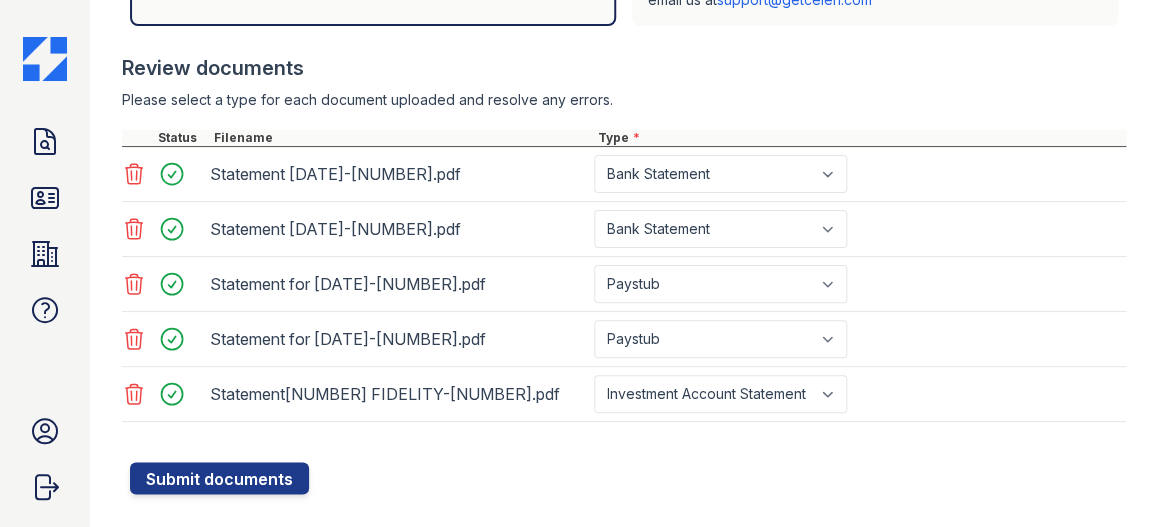 click on "Please select a type for each document uploaded and resolve any errors." at bounding box center (624, 100) 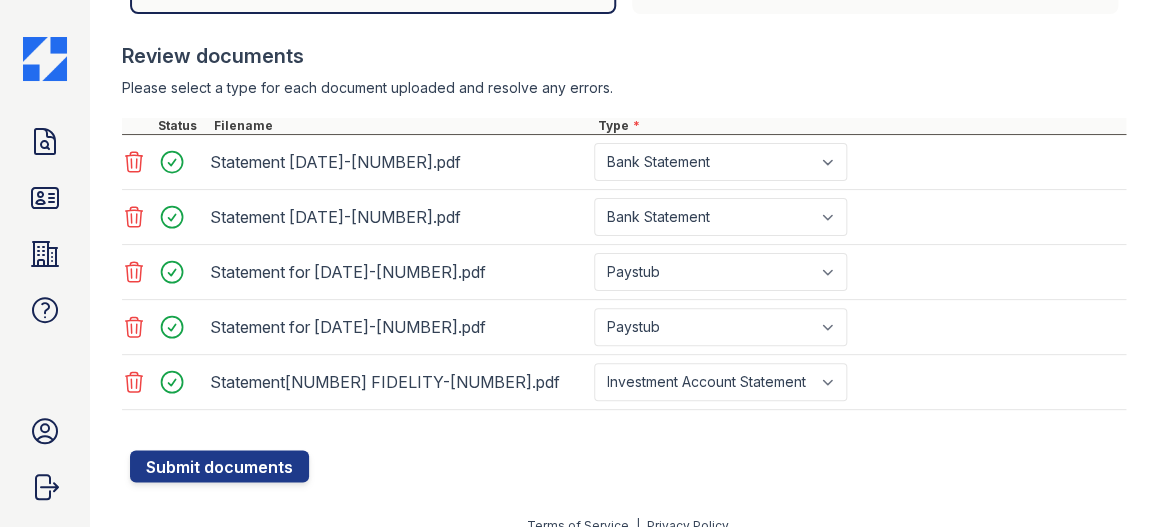 scroll, scrollTop: 738, scrollLeft: 0, axis: vertical 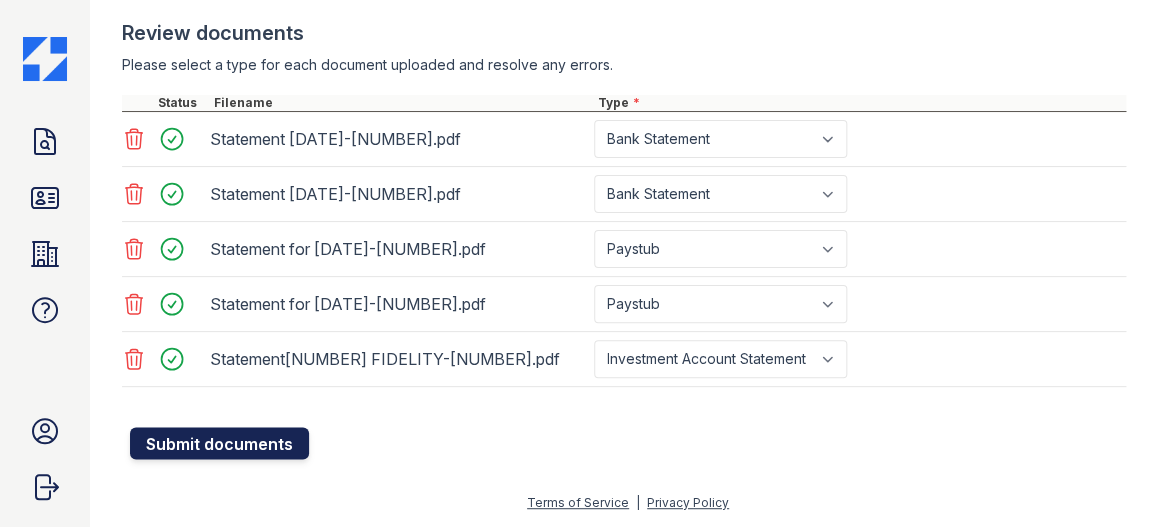 click on "Submit documents" at bounding box center (219, 443) 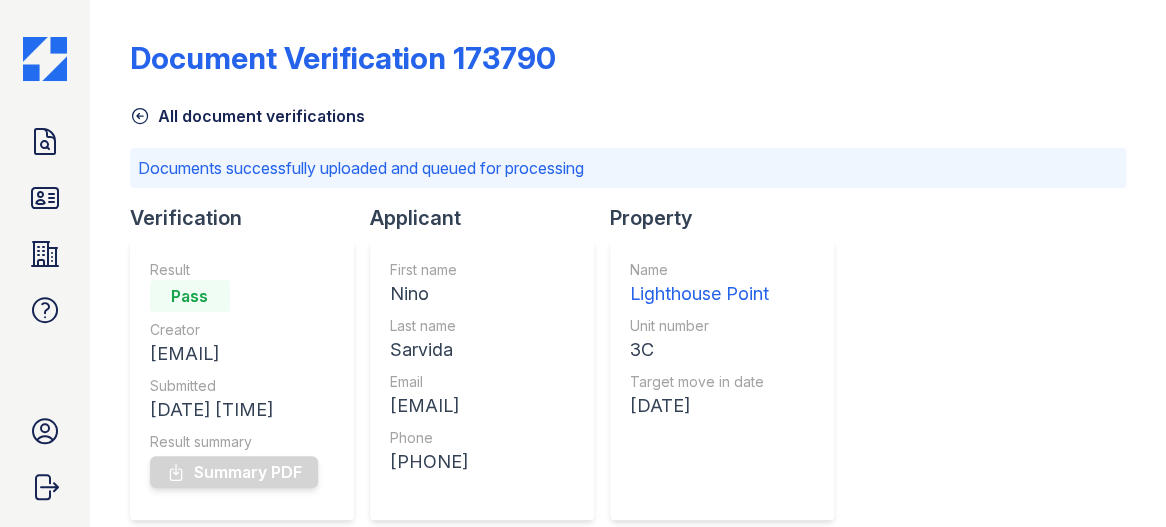 click on "All document verifications" at bounding box center [628, 110] 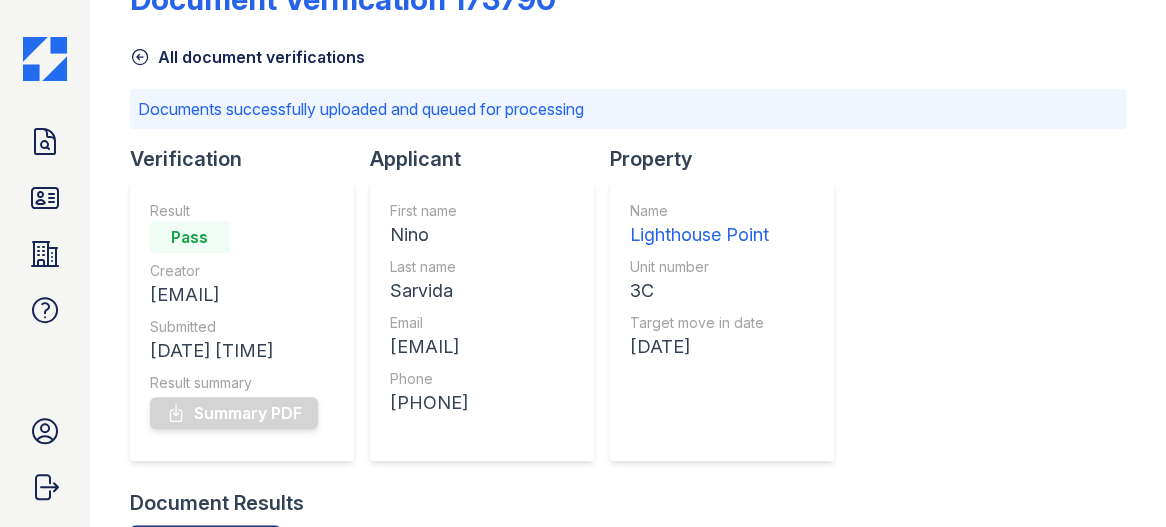 scroll, scrollTop: 117, scrollLeft: 0, axis: vertical 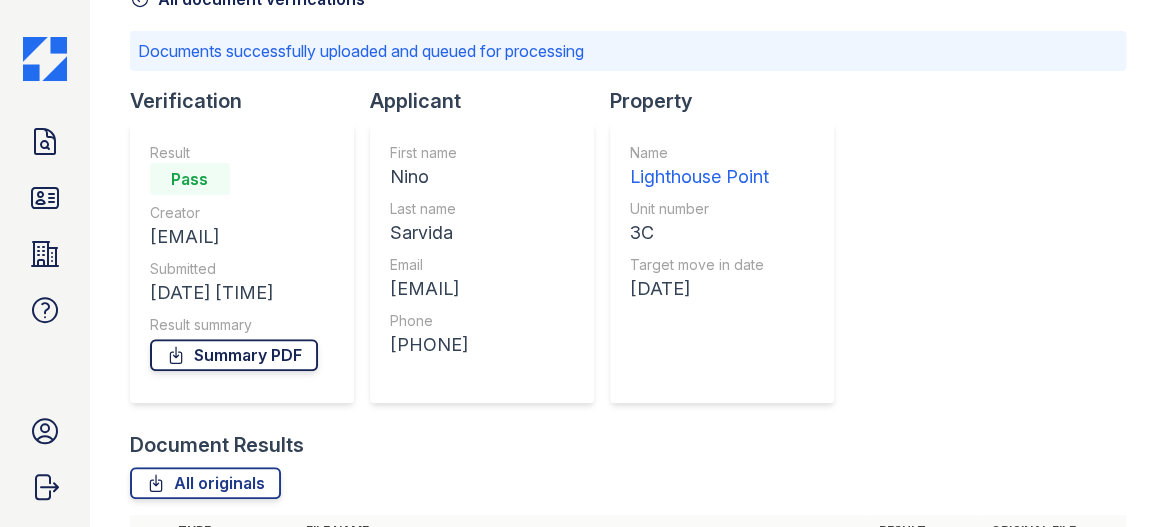click on "Summary PDF" at bounding box center [234, 355] 